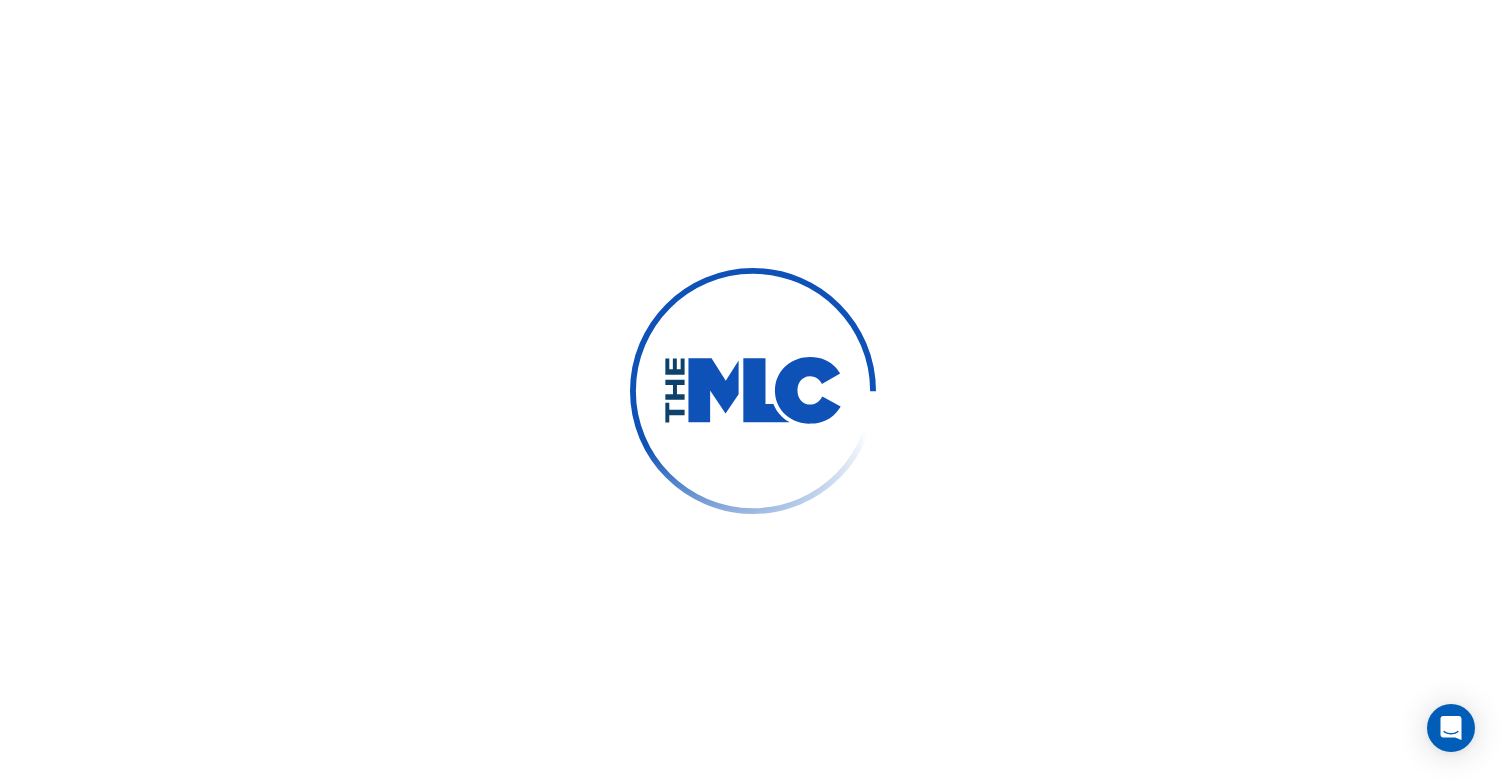 scroll, scrollTop: 0, scrollLeft: 0, axis: both 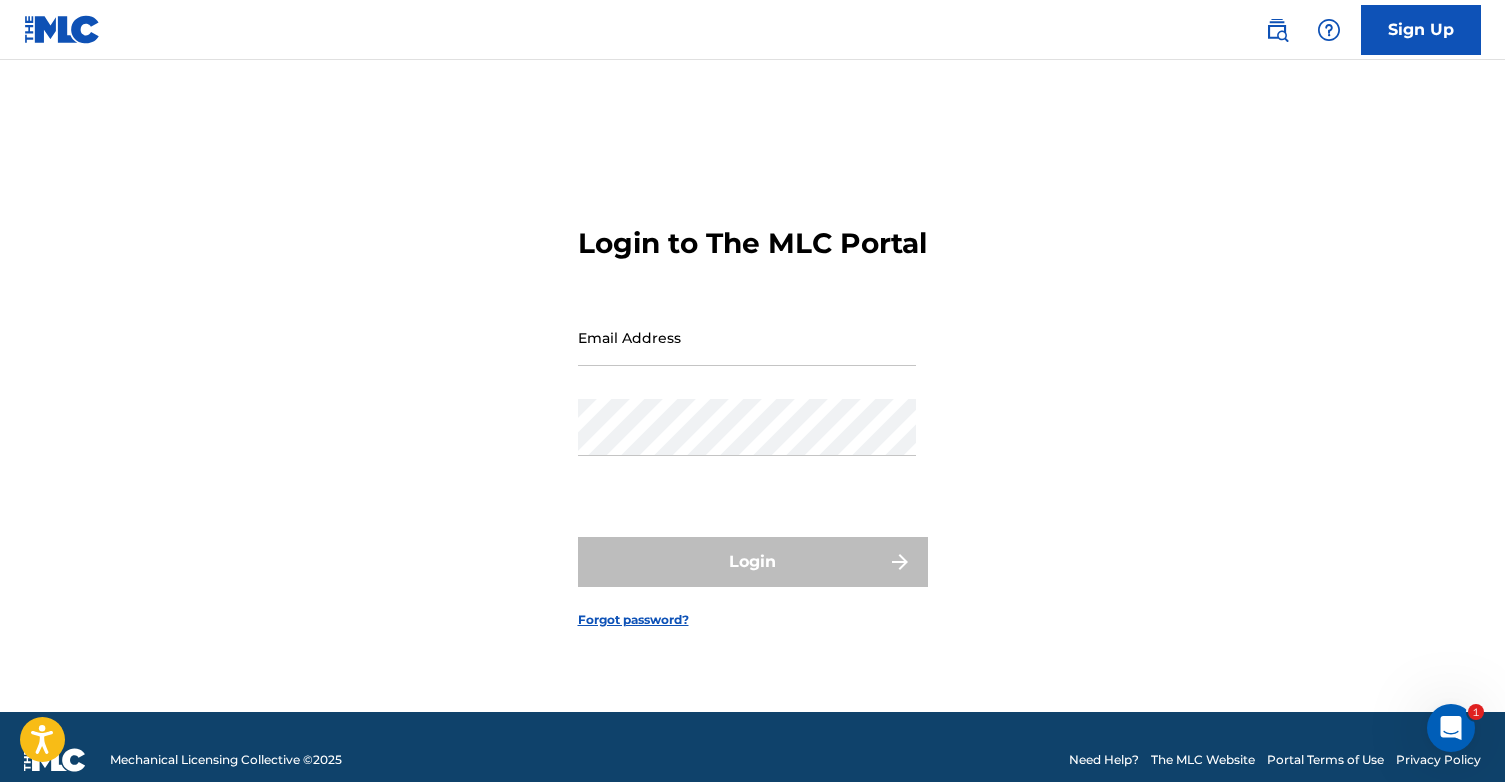 click on "Email Address" at bounding box center (747, 337) 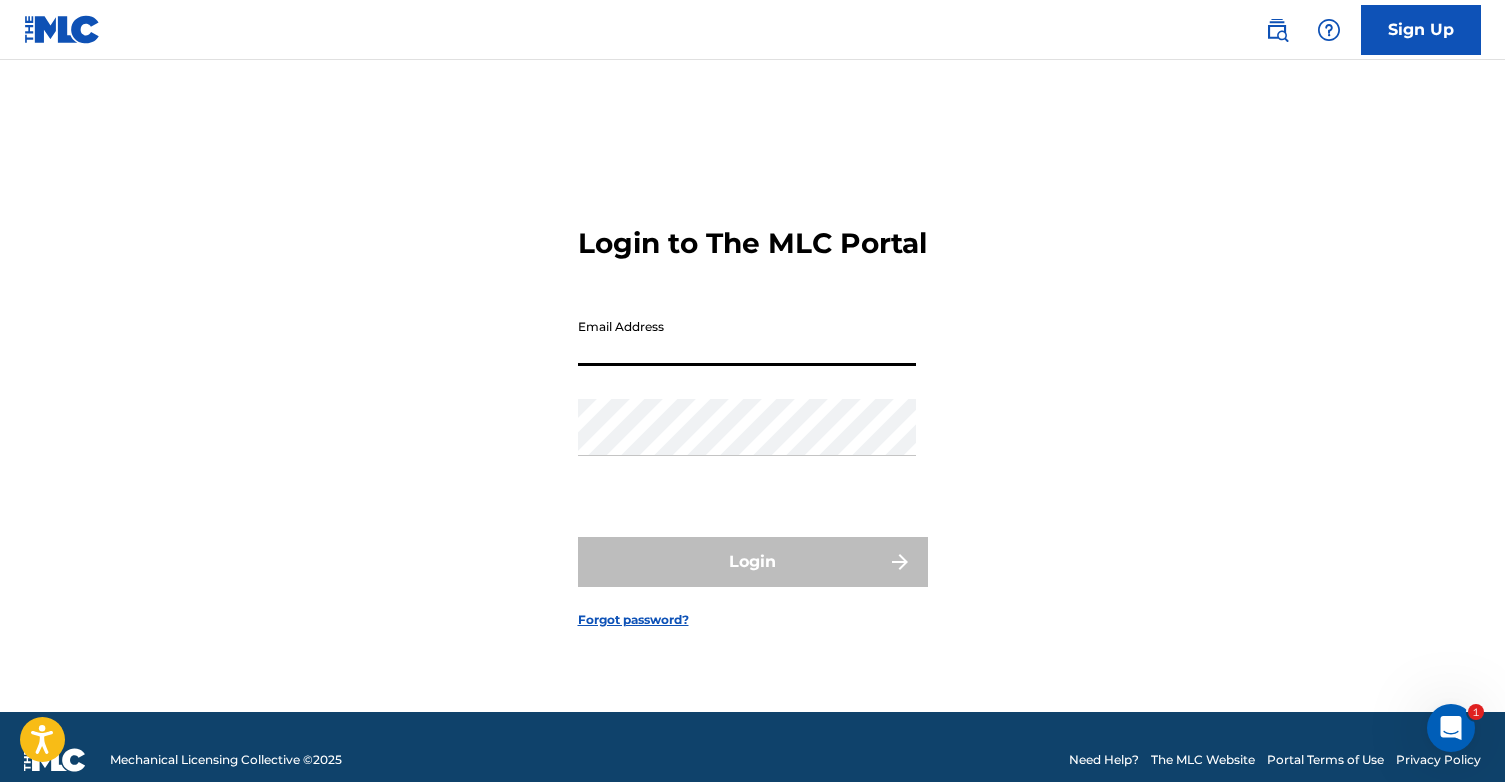 type on "[EMAIL_ADDRESS][DOMAIN_NAME]" 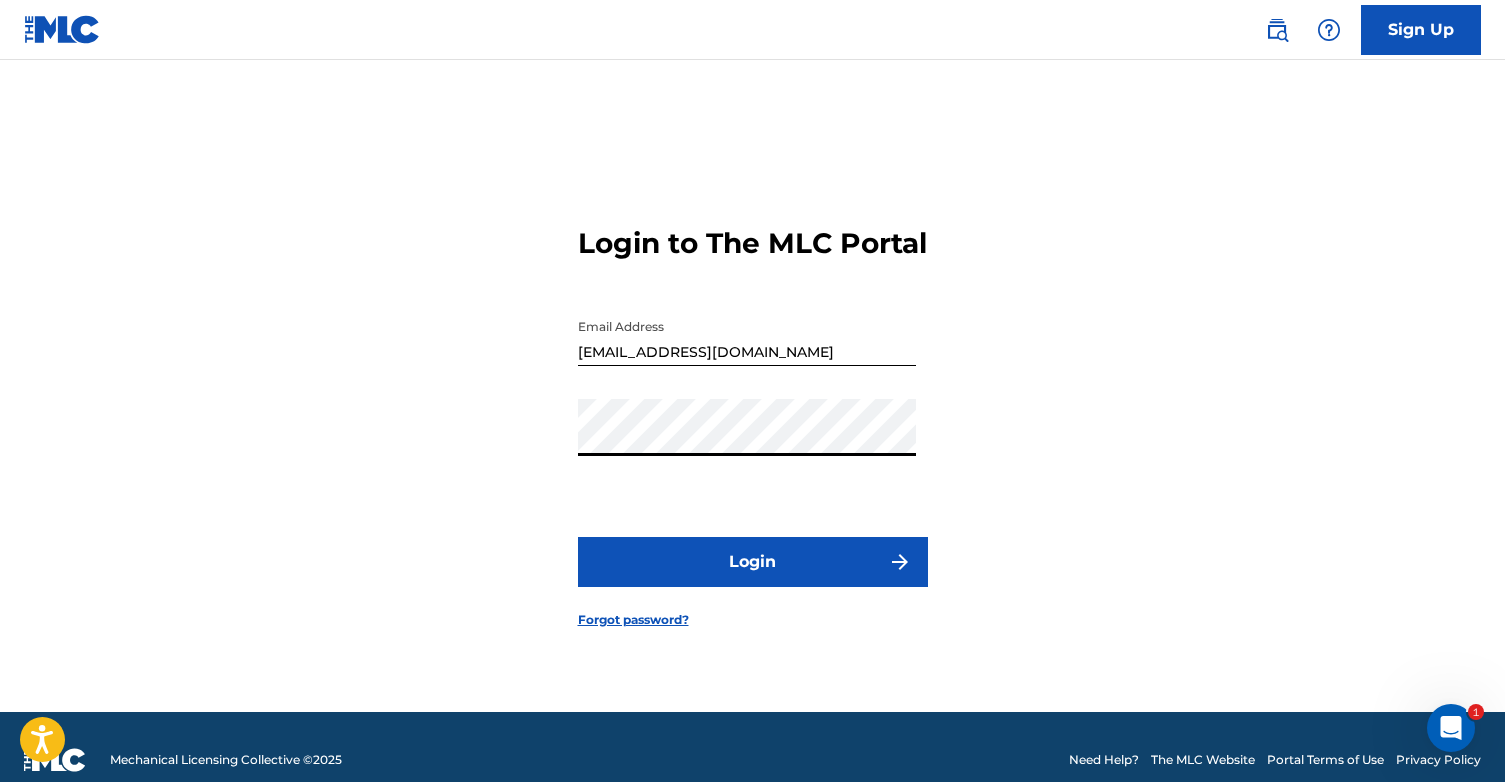 click on "Login" at bounding box center [753, 562] 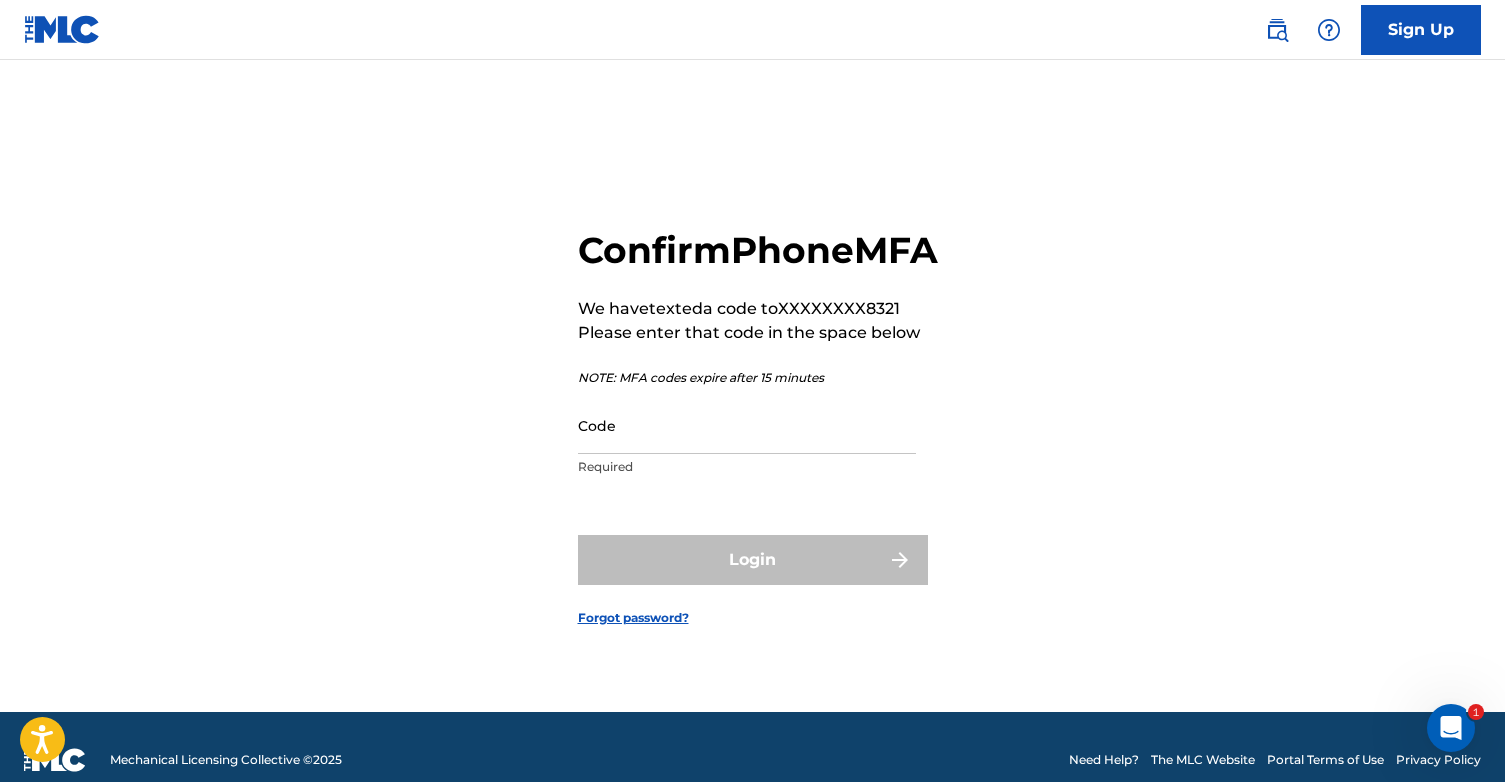click on "Code" at bounding box center (747, 425) 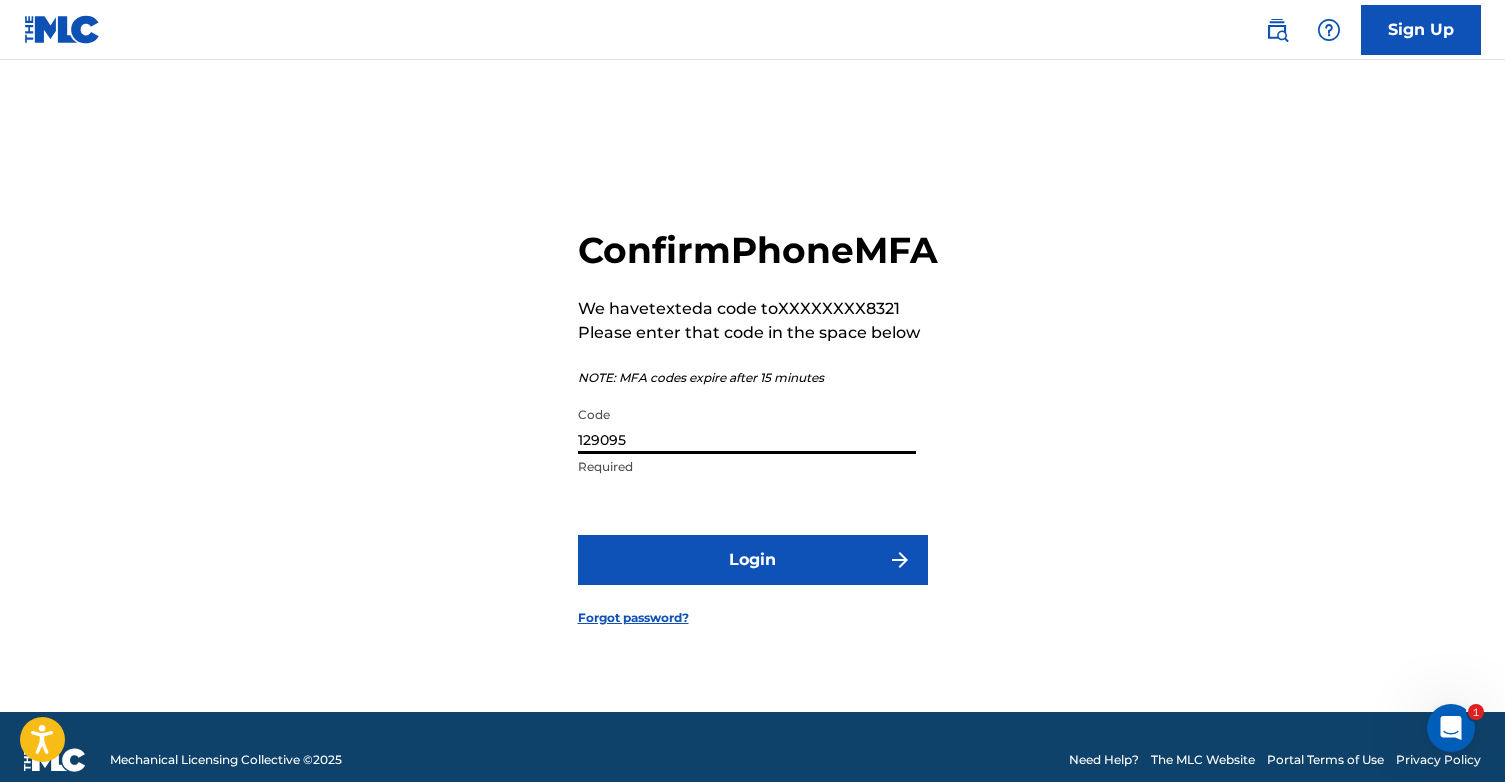 type on "129095" 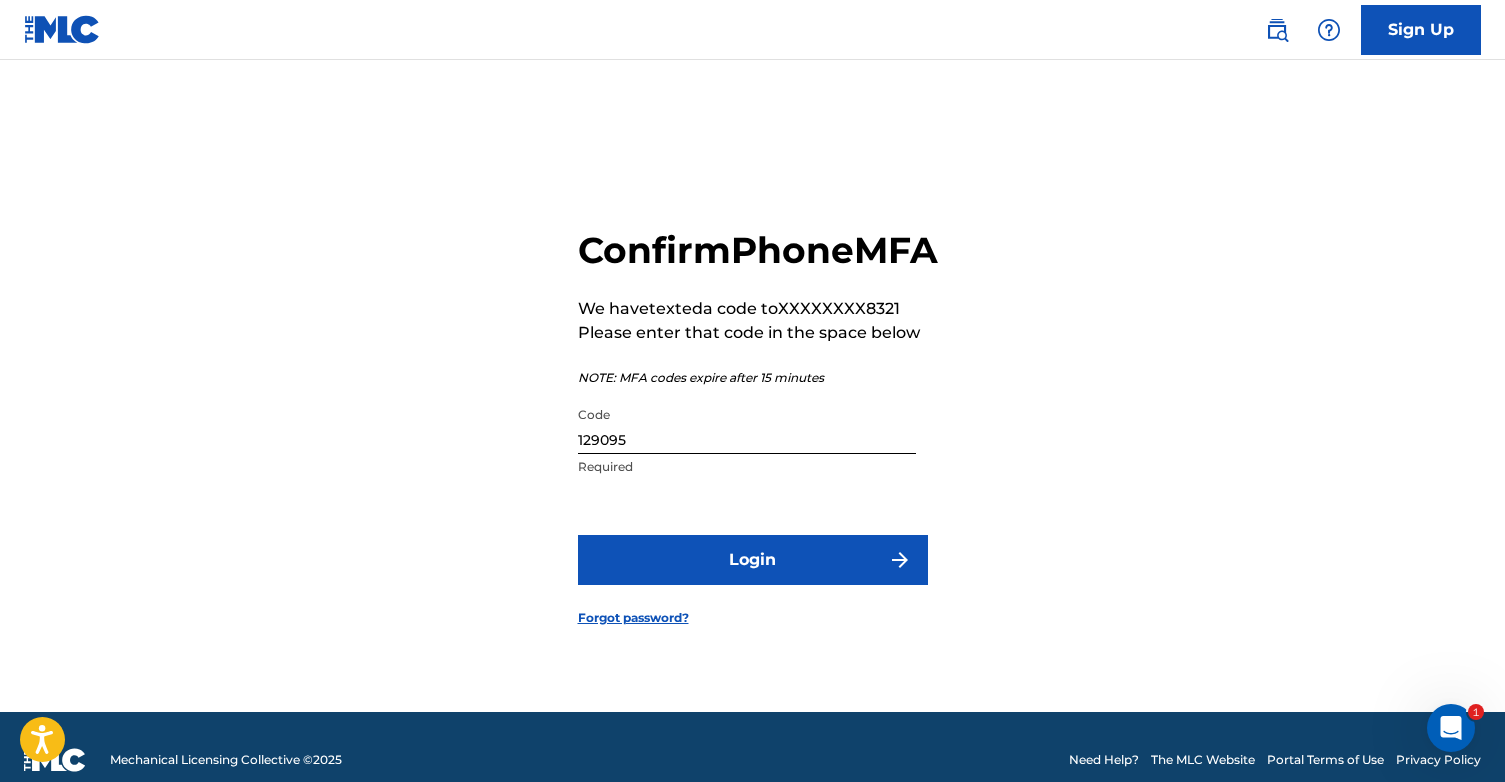 click on "Login" at bounding box center (753, 560) 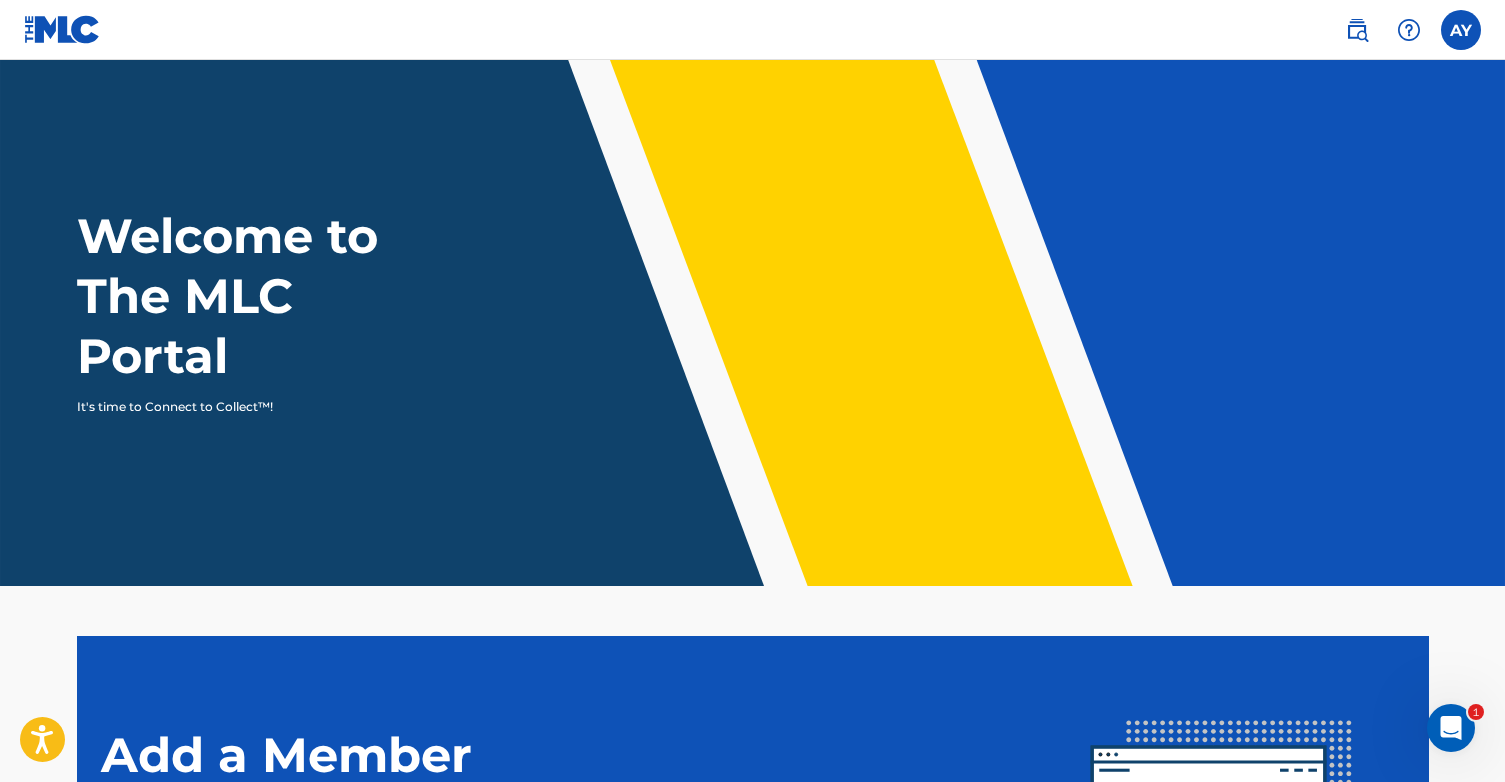 scroll, scrollTop: 0, scrollLeft: 0, axis: both 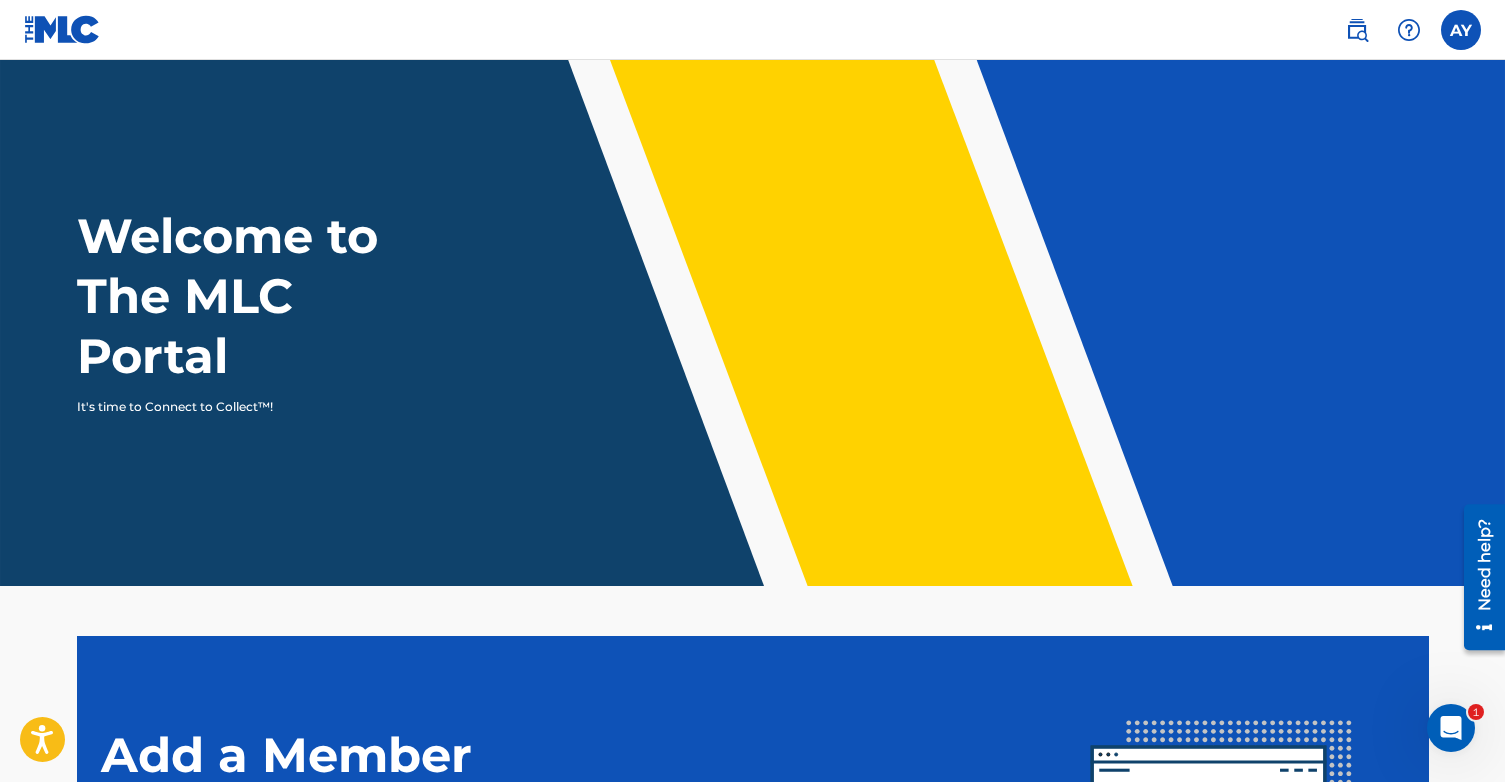 click at bounding box center (1461, 30) 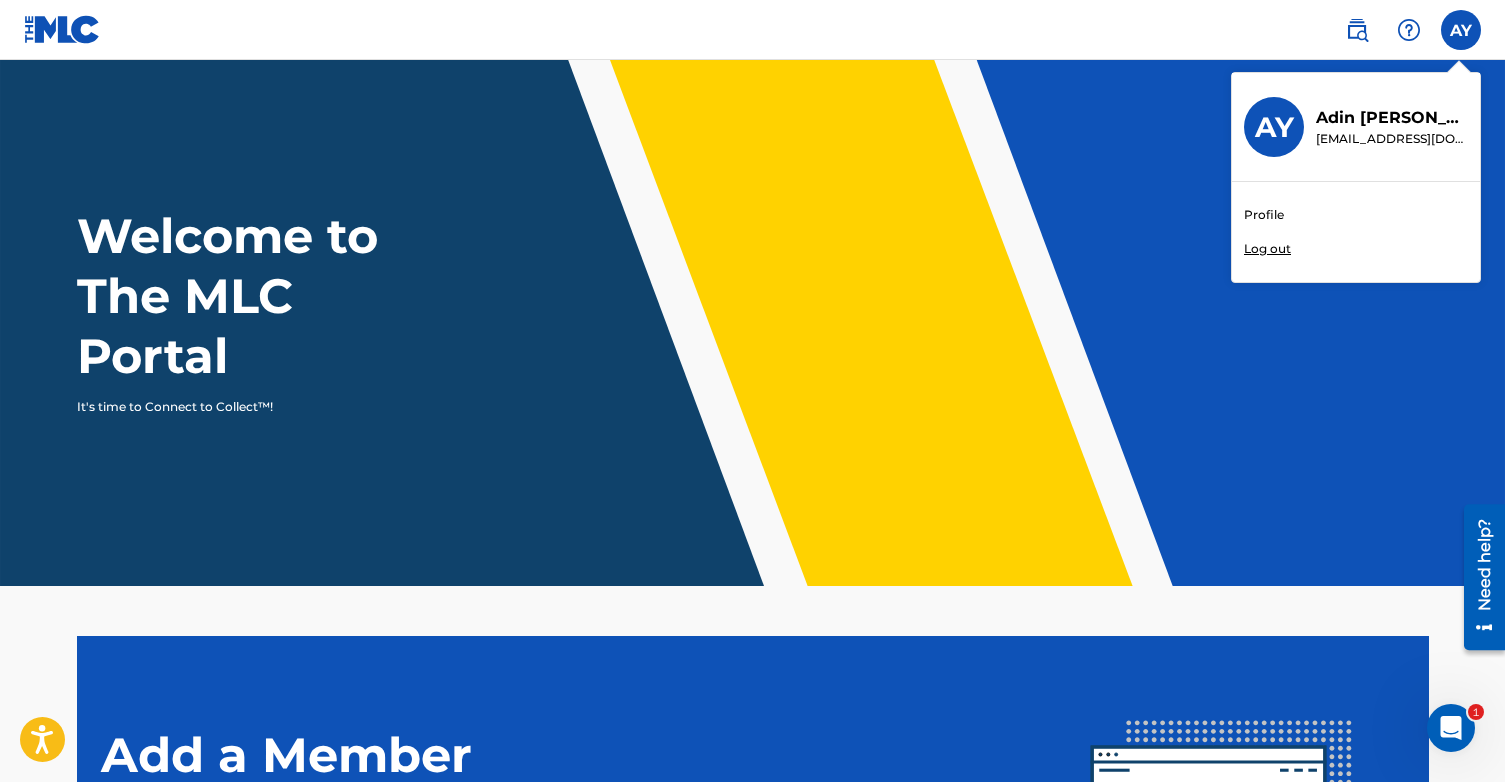 click on "Profile" at bounding box center [1264, 215] 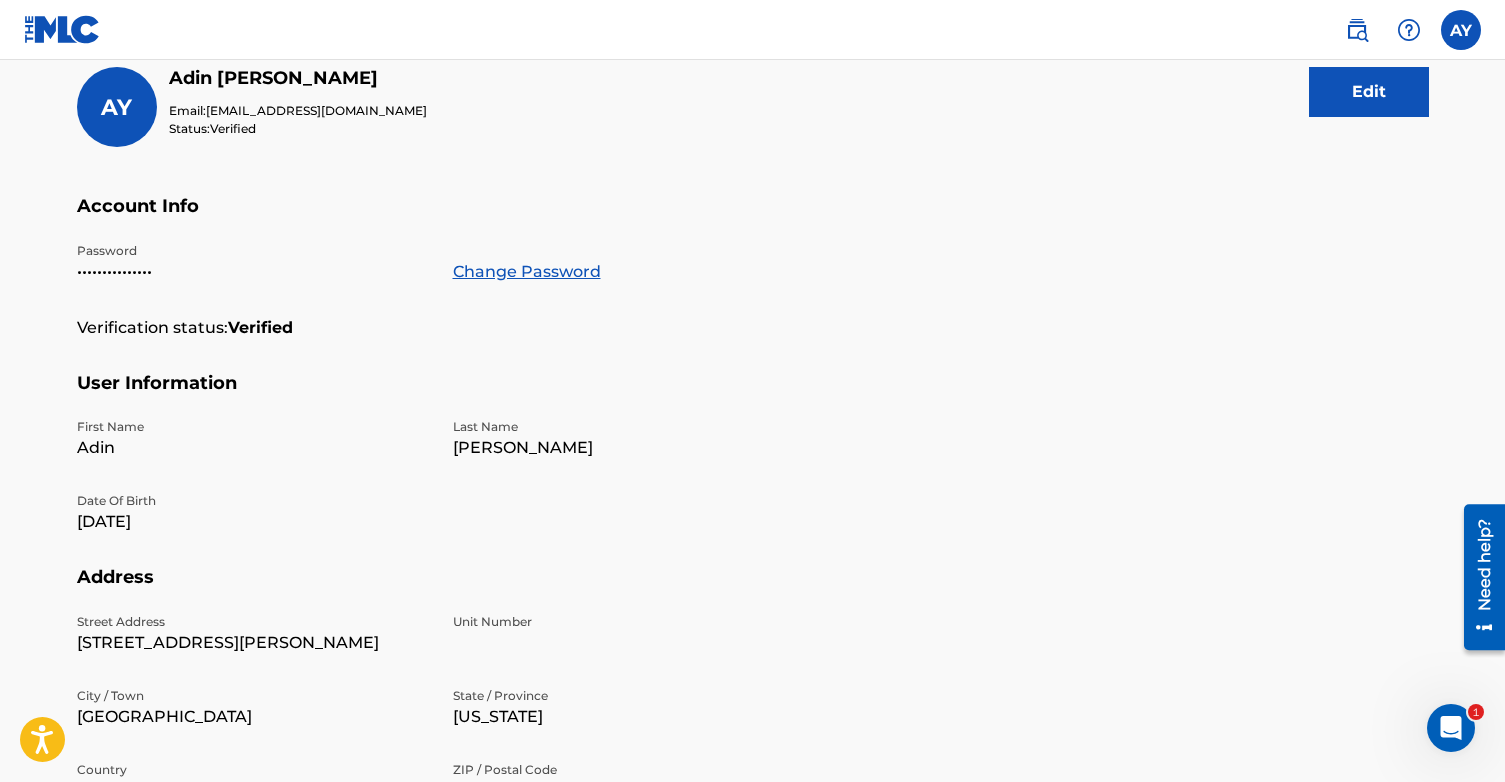 scroll, scrollTop: 108, scrollLeft: 0, axis: vertical 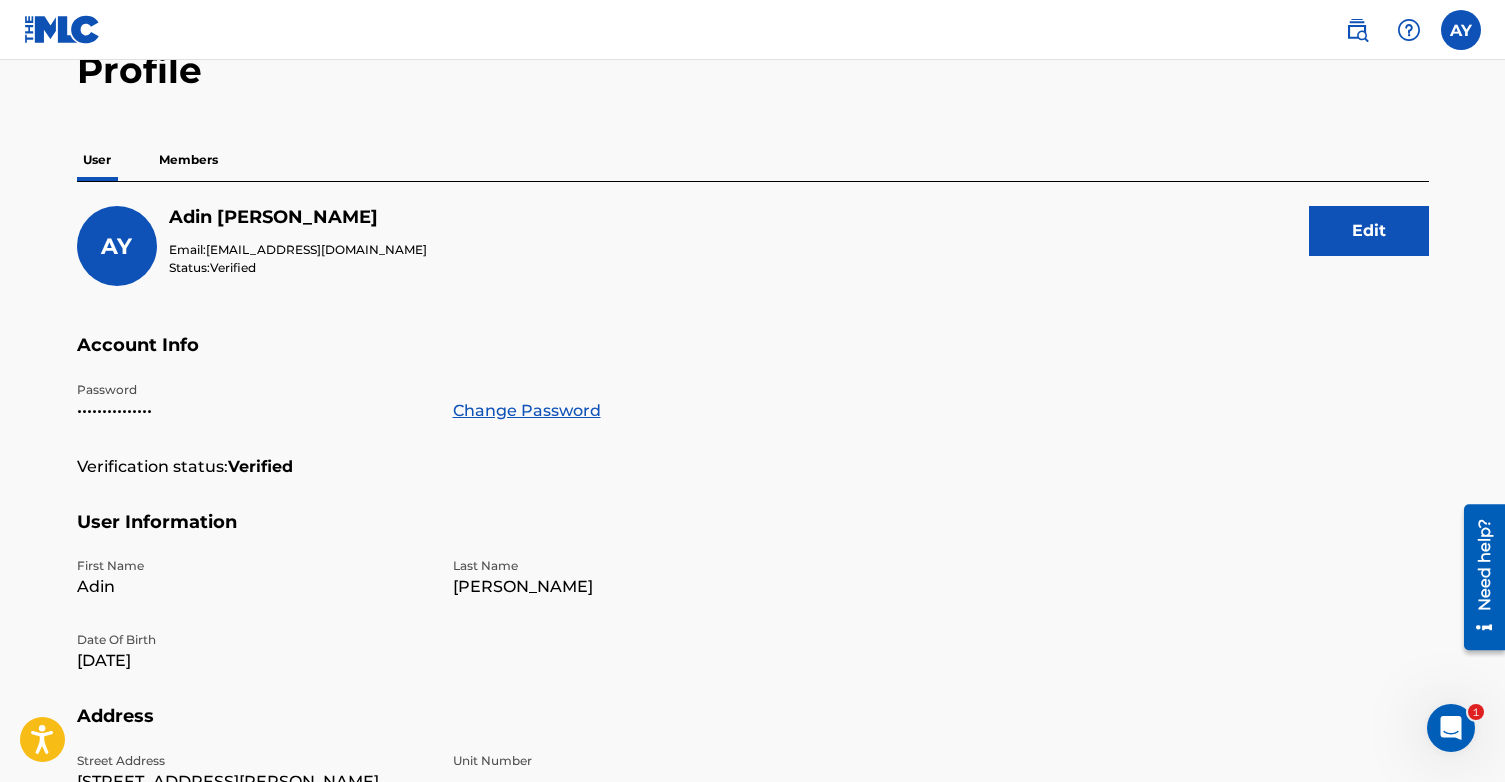click on "Members" at bounding box center [188, 160] 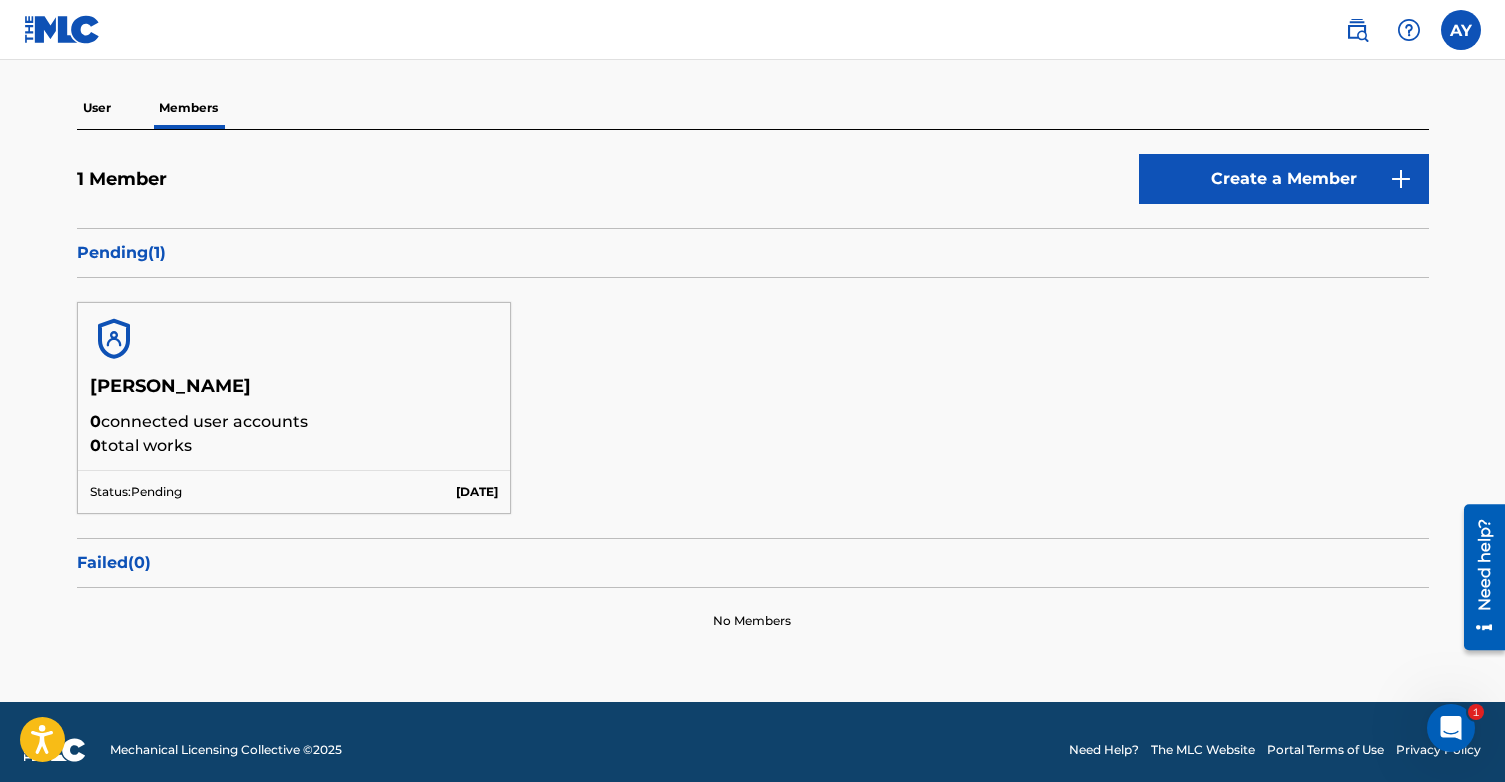 scroll, scrollTop: 175, scrollLeft: 0, axis: vertical 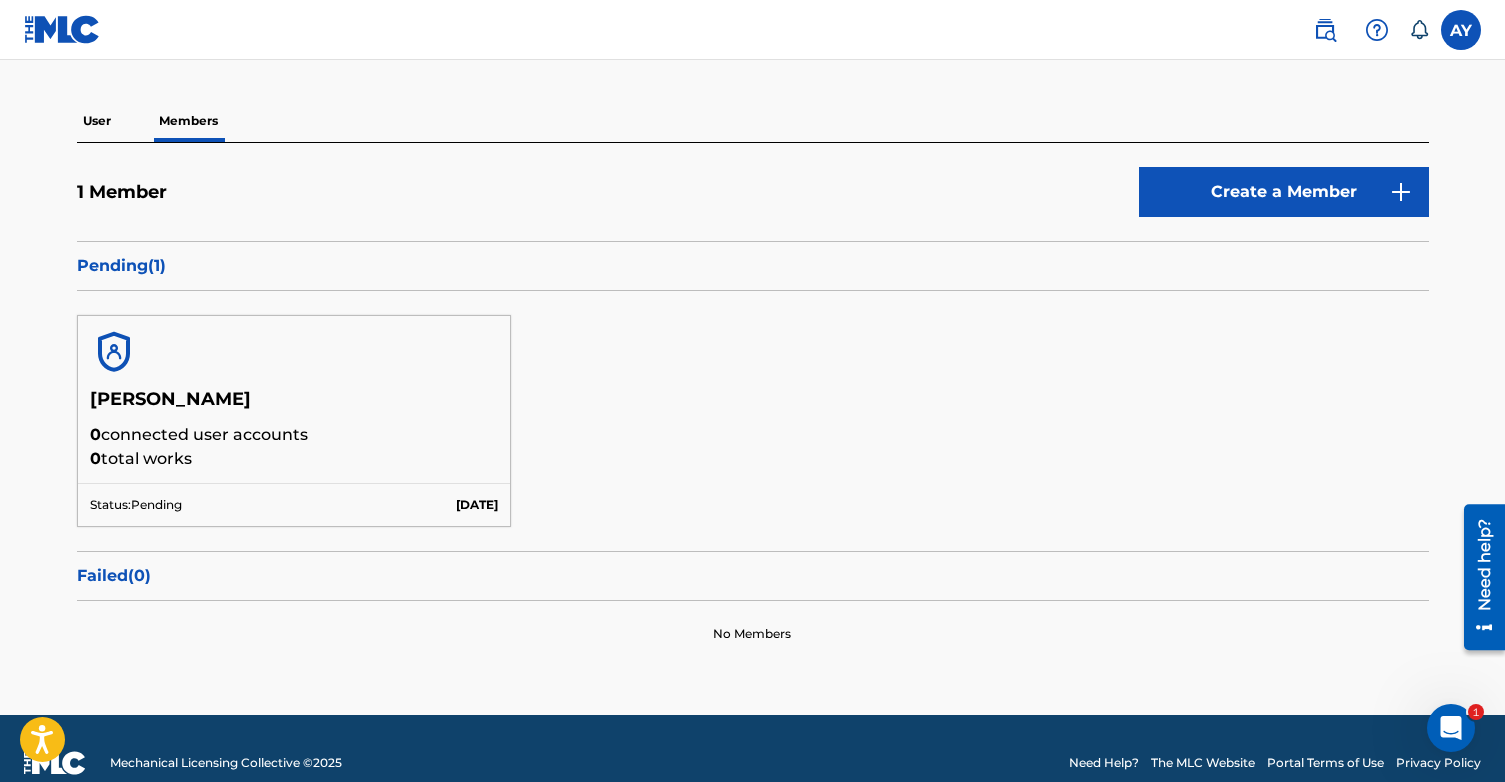 click on "[PERSON_NAME]" at bounding box center (294, 405) 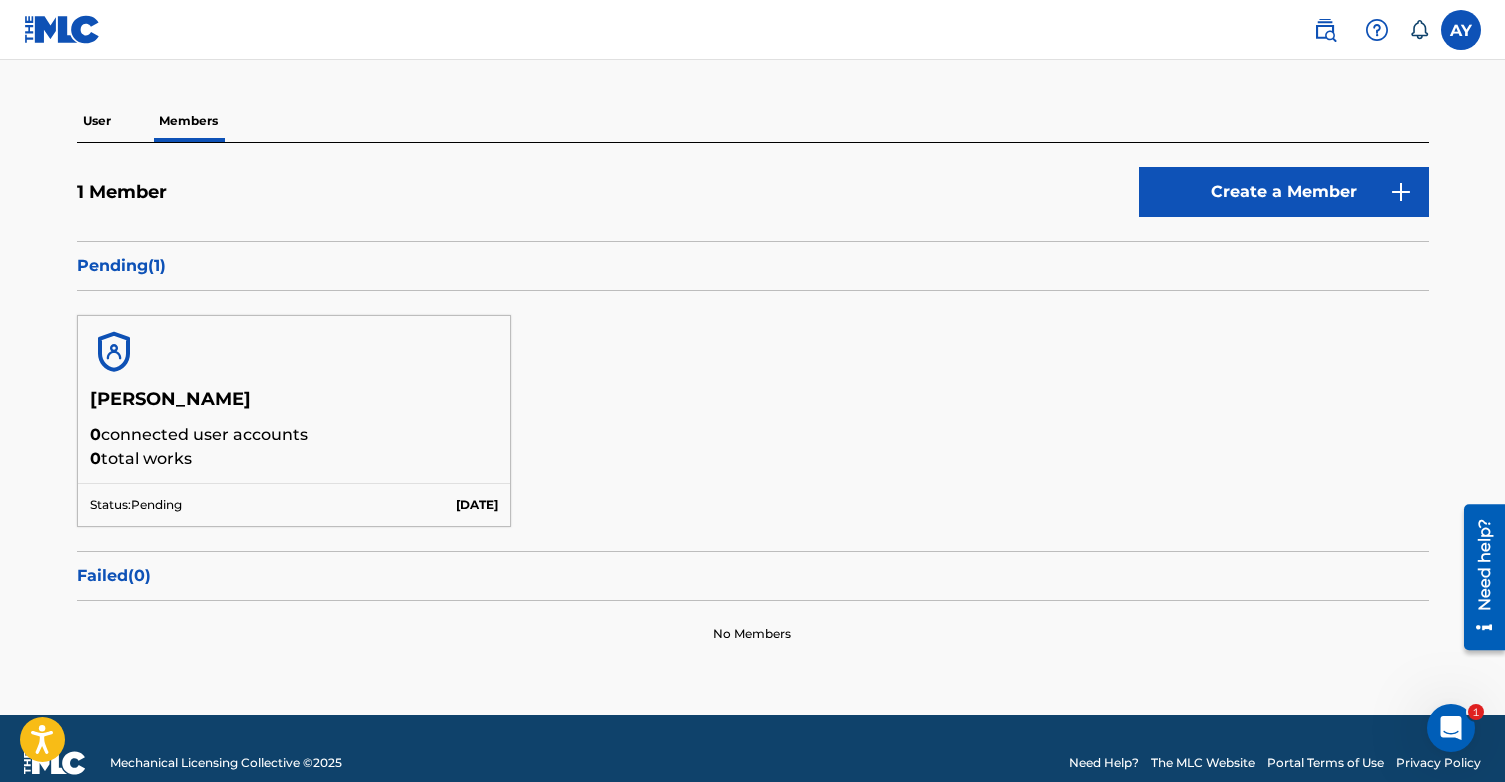 scroll, scrollTop: 175, scrollLeft: 0, axis: vertical 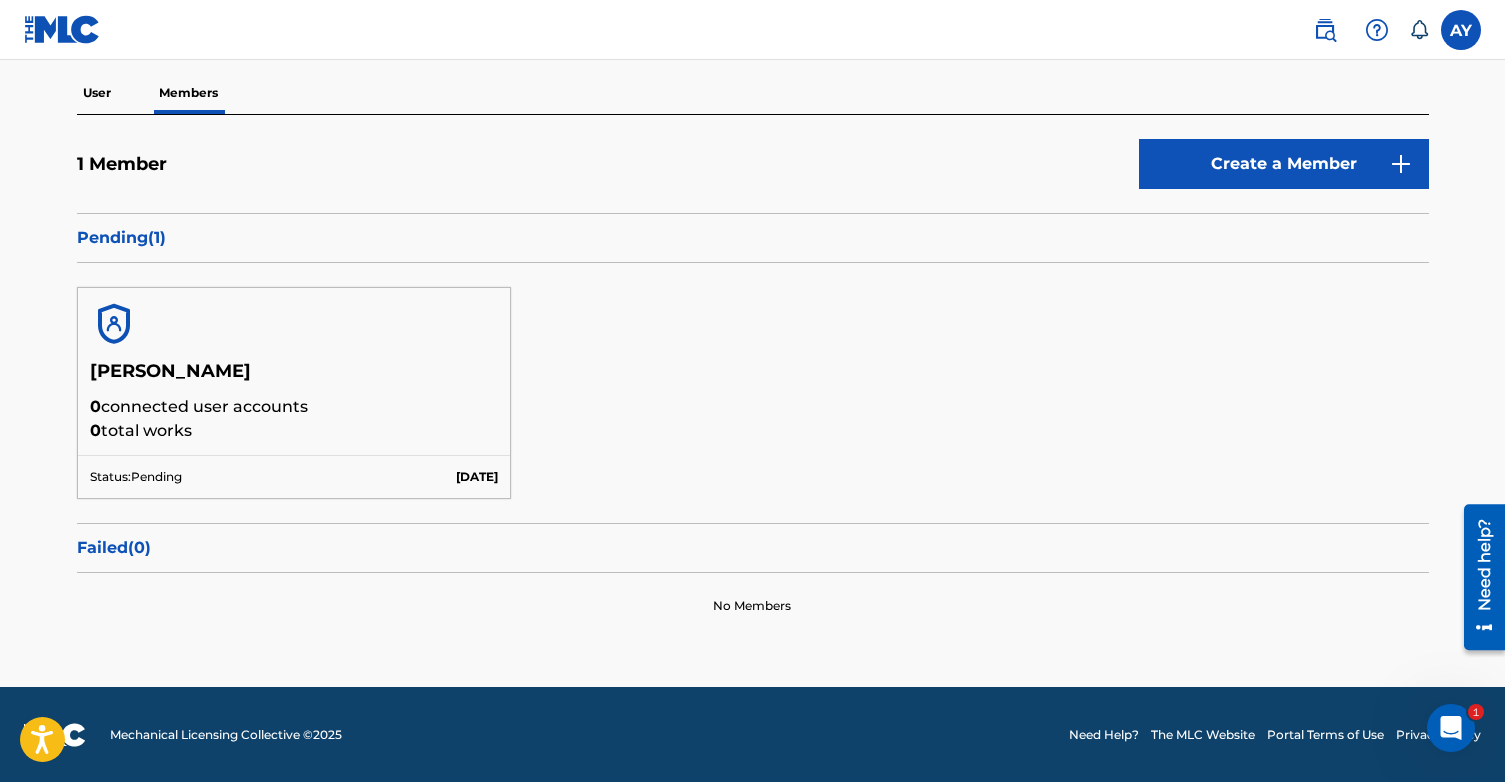 click at bounding box center [1451, 728] 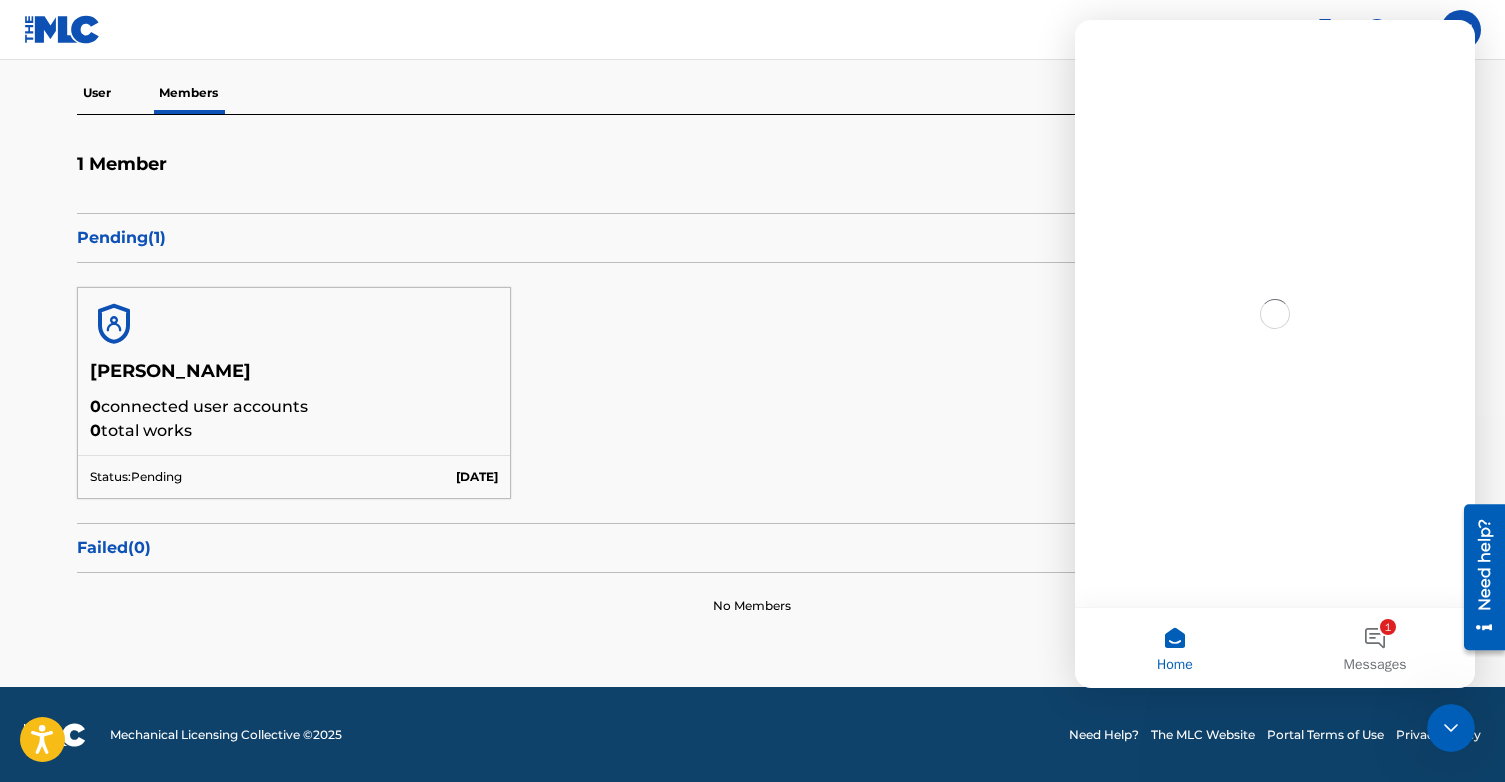 scroll, scrollTop: 0, scrollLeft: 0, axis: both 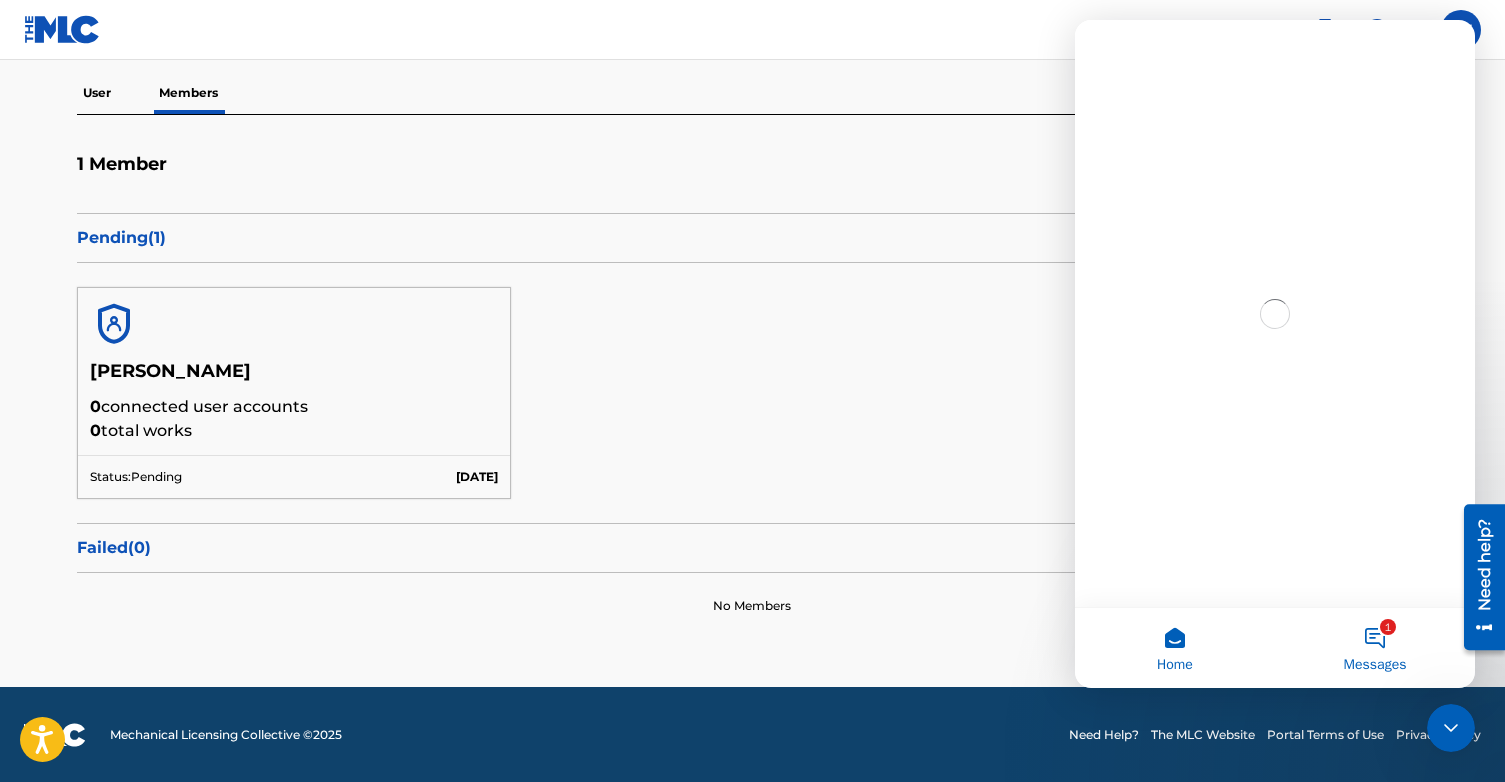 click on "1 Messages" at bounding box center (1375, 648) 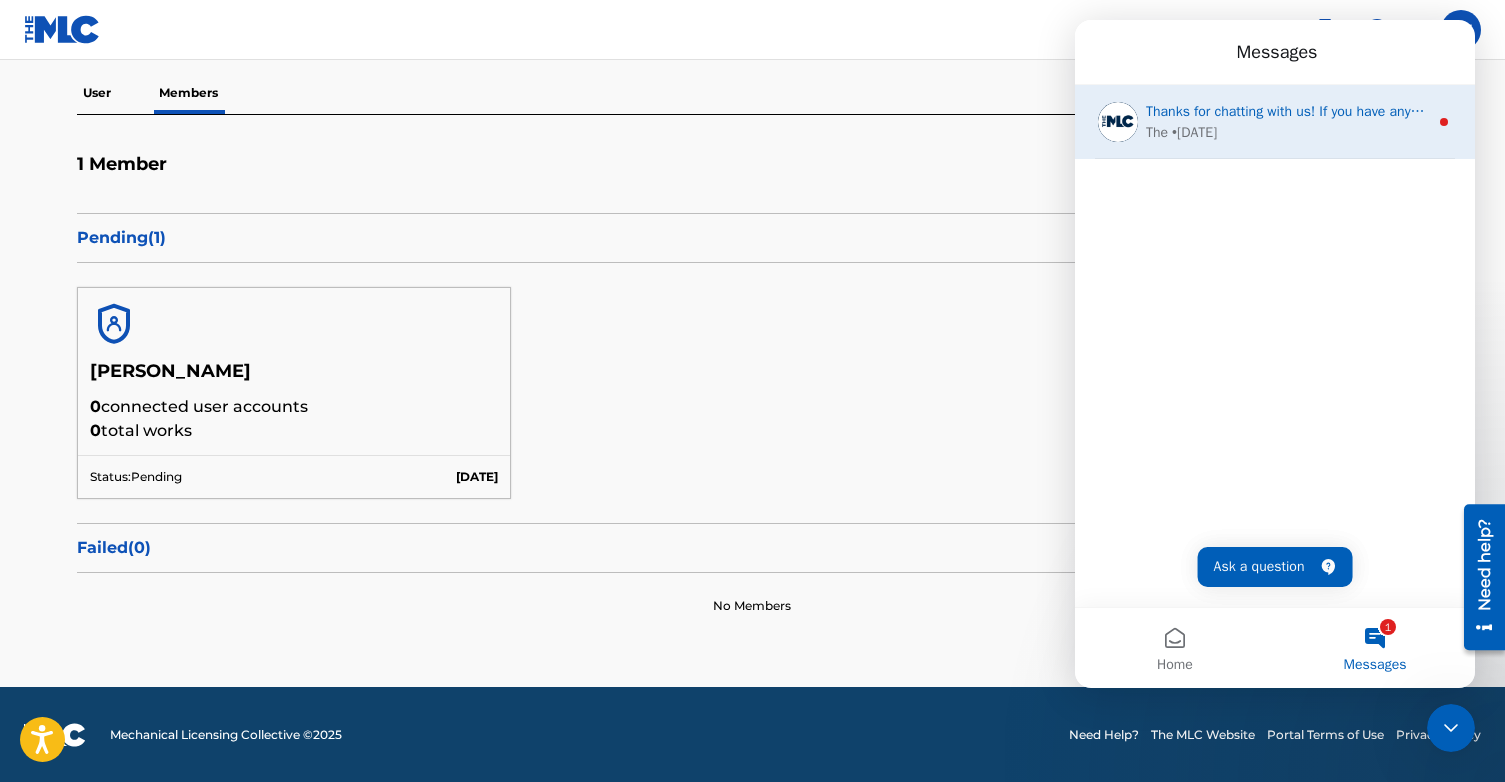 click on "The •  [DATE]" at bounding box center [1287, 132] 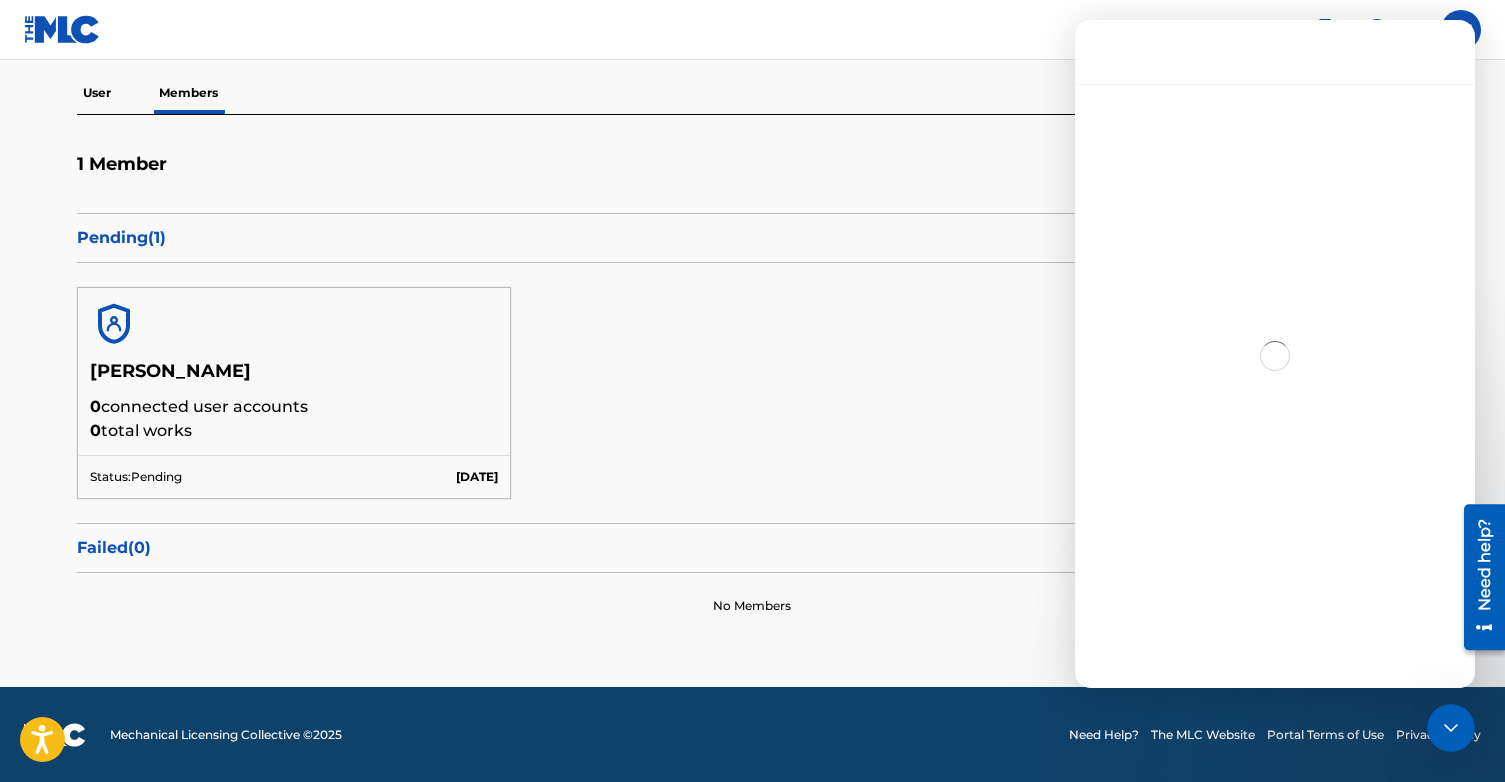 scroll, scrollTop: 3, scrollLeft: 0, axis: vertical 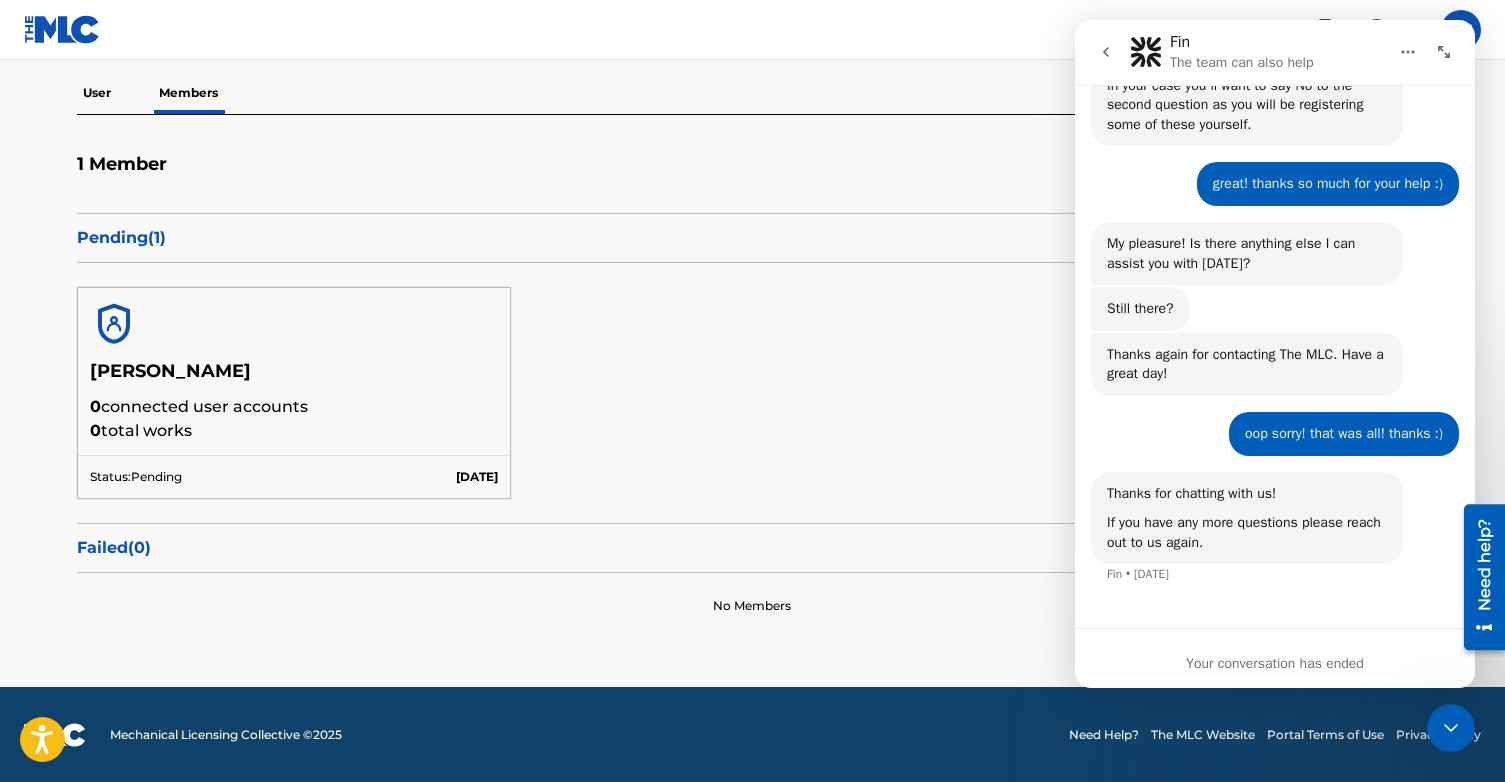 click at bounding box center (1106, 52) 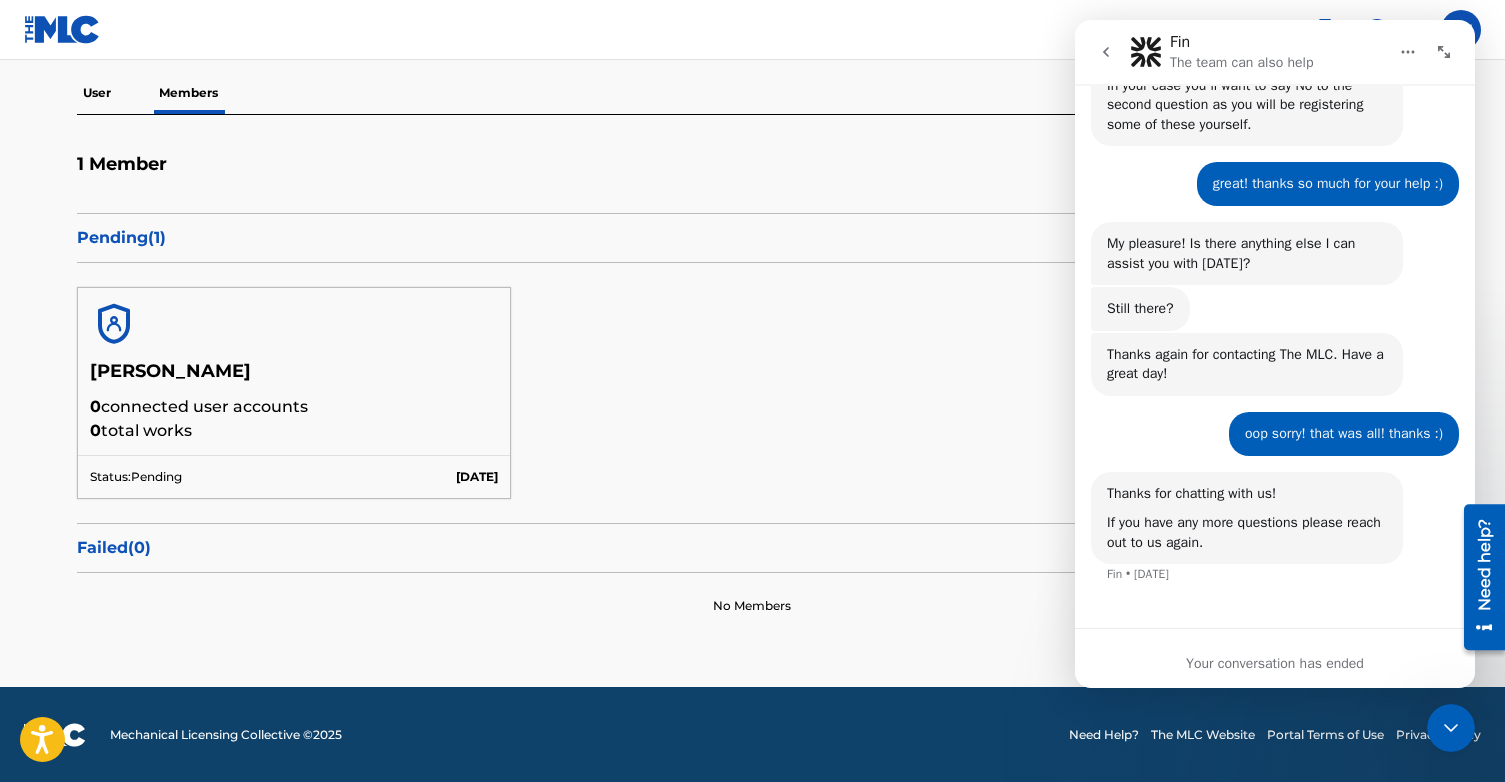 scroll, scrollTop: 0, scrollLeft: 0, axis: both 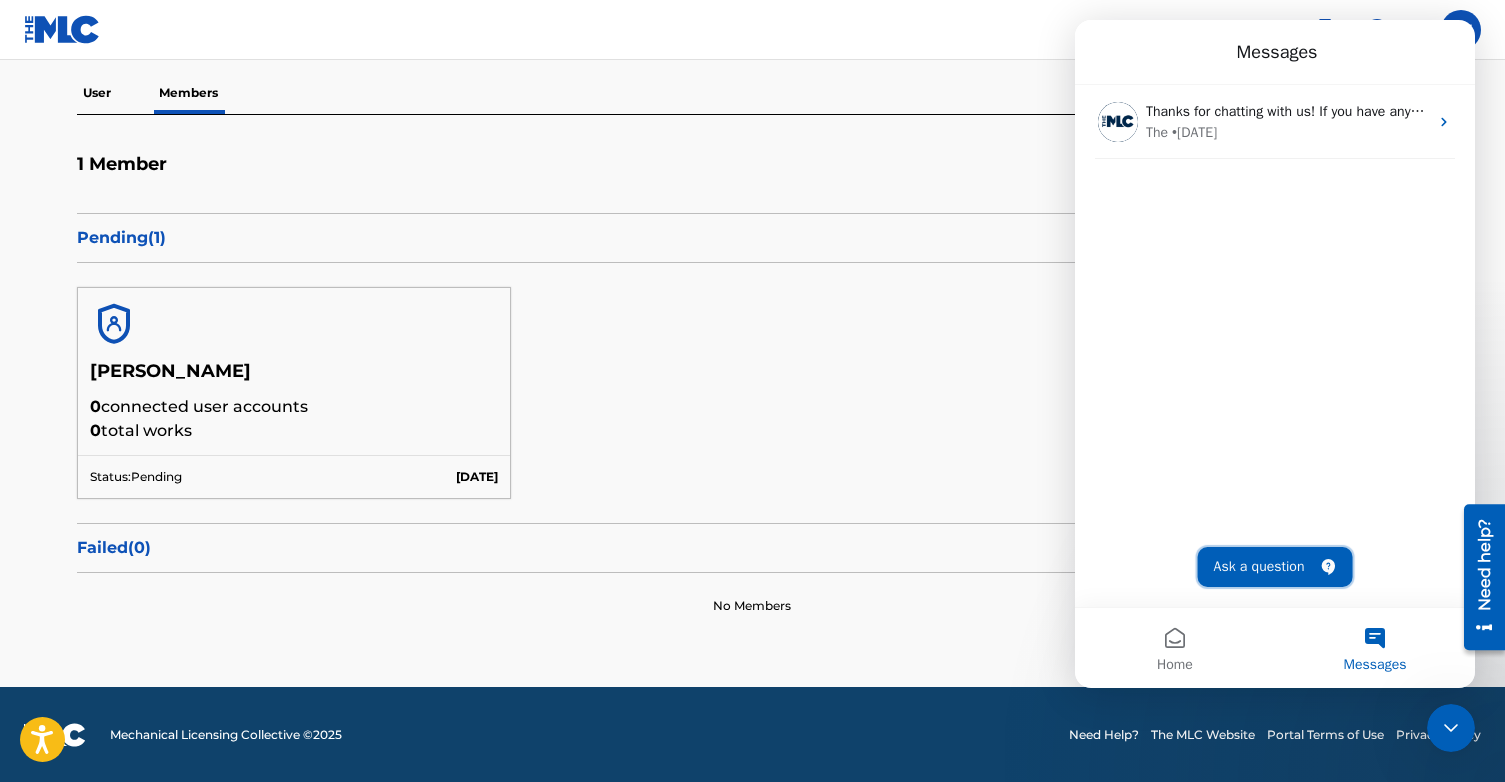 click on "Ask a question" at bounding box center (1275, 567) 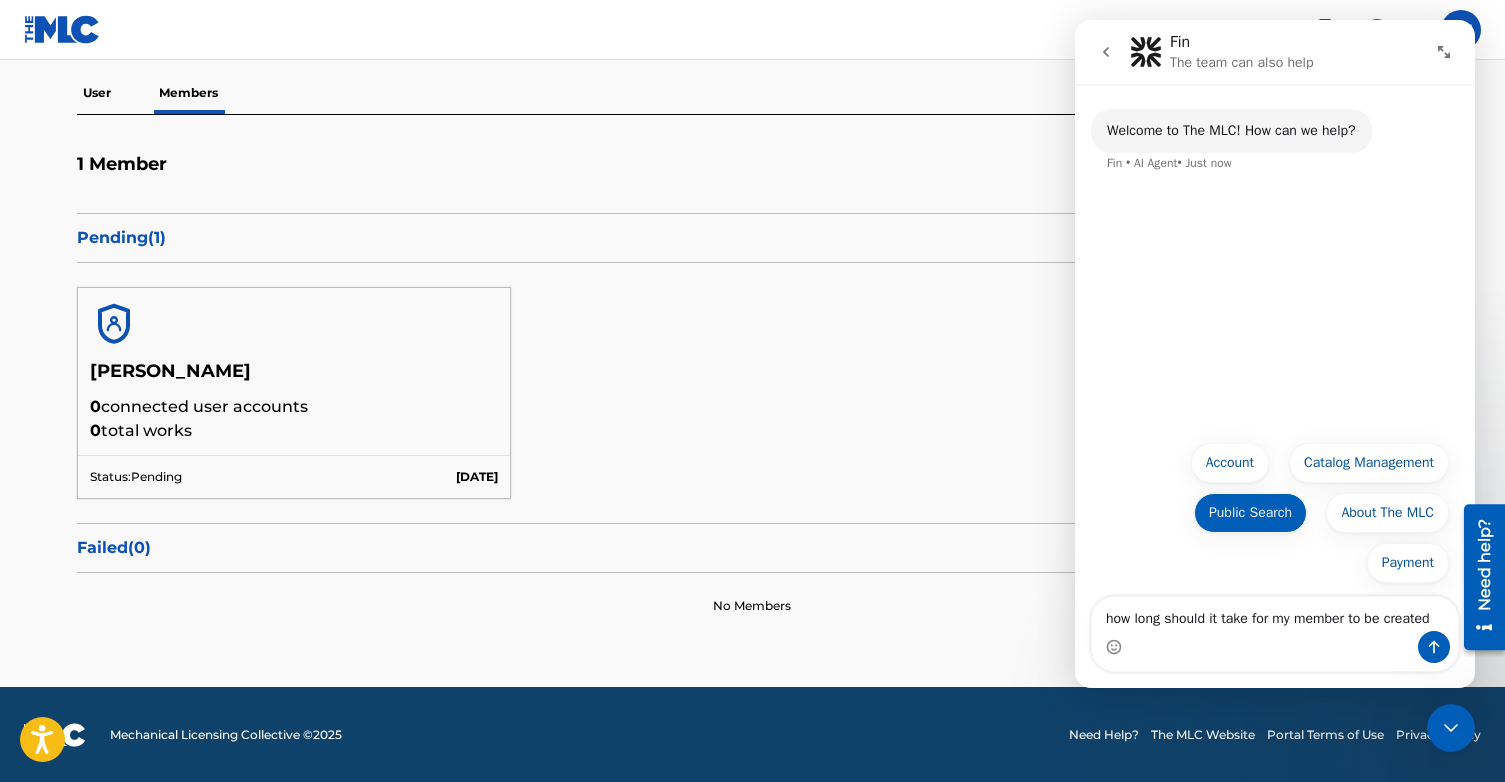 type on "how long should it take for my member to be created?" 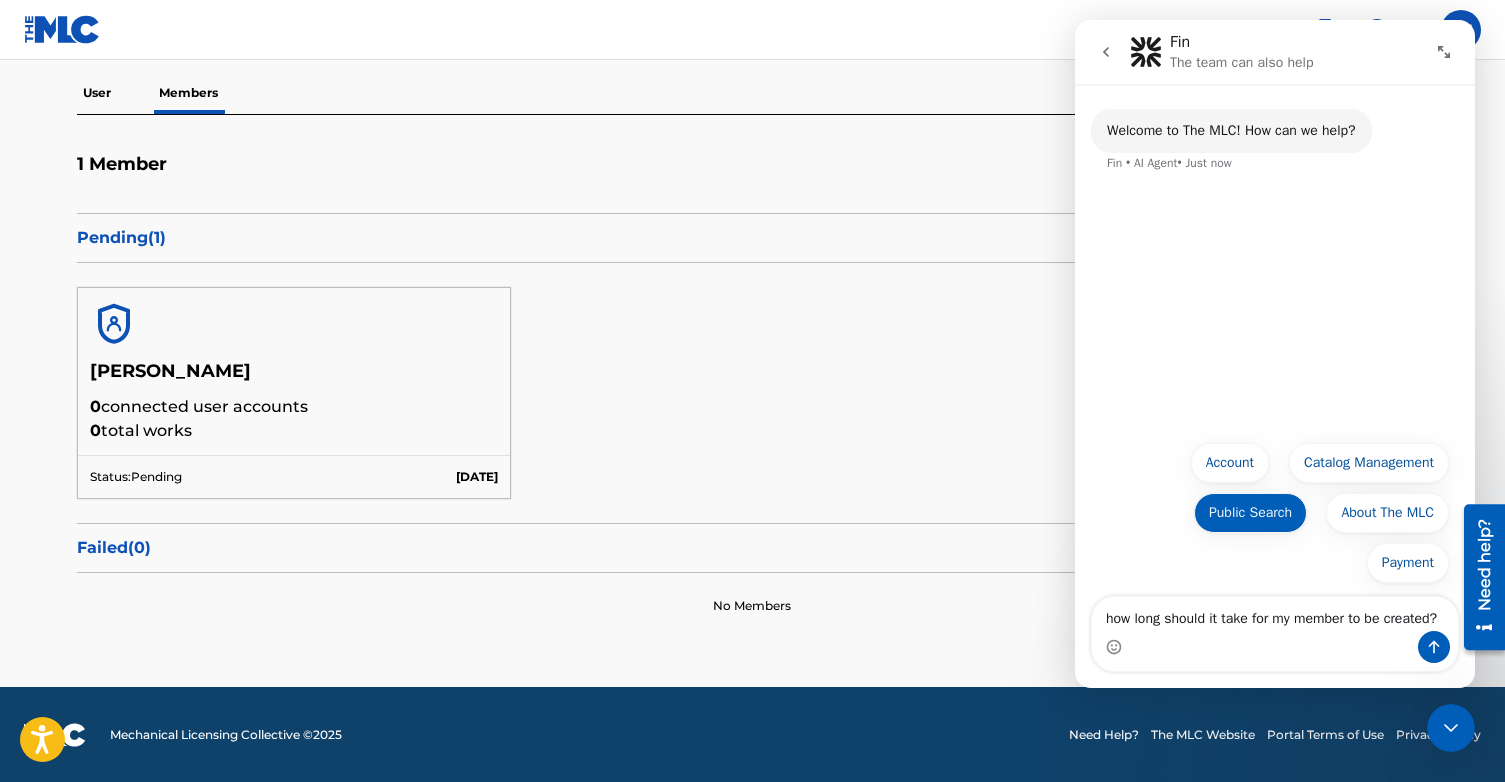 type 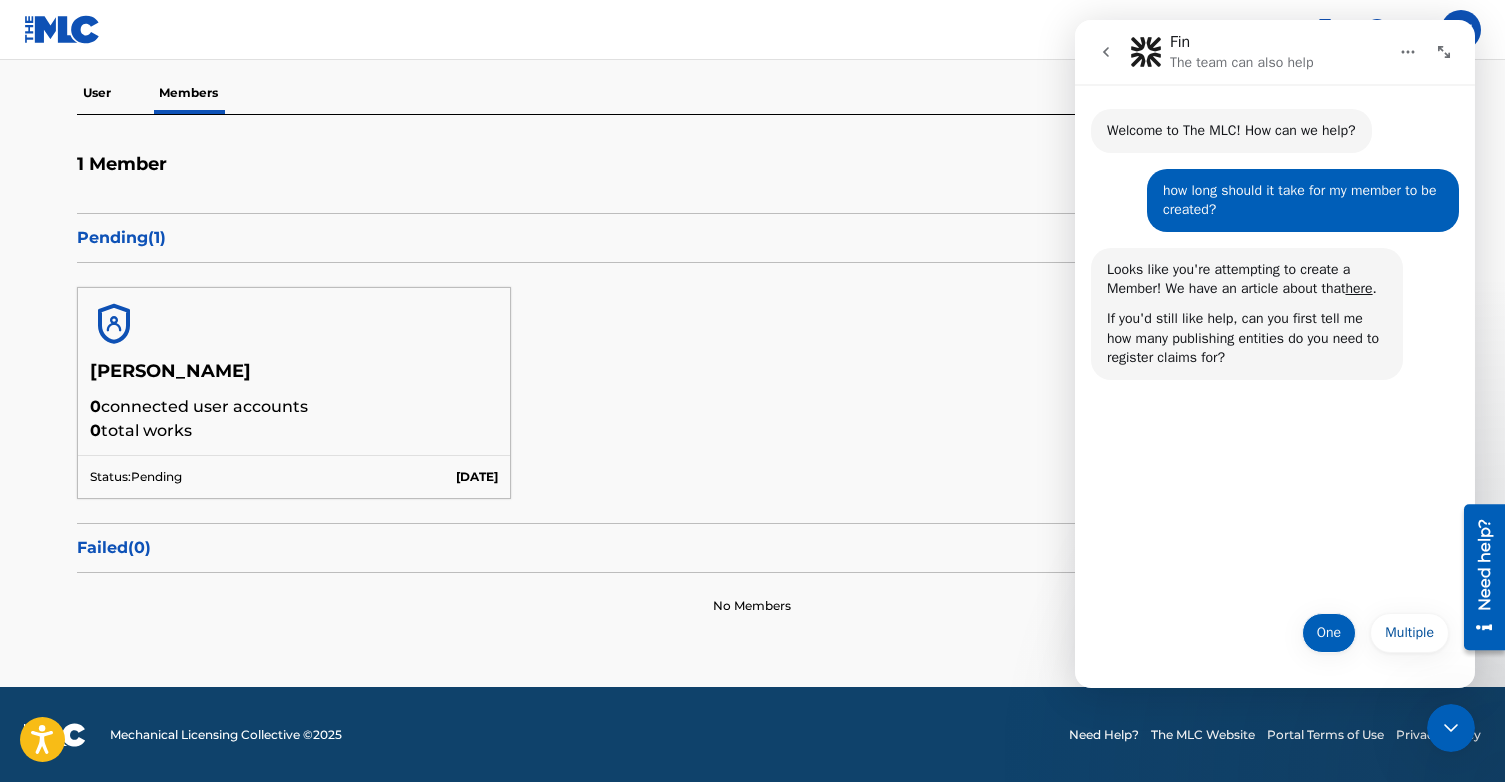 click on "One" at bounding box center (1329, 633) 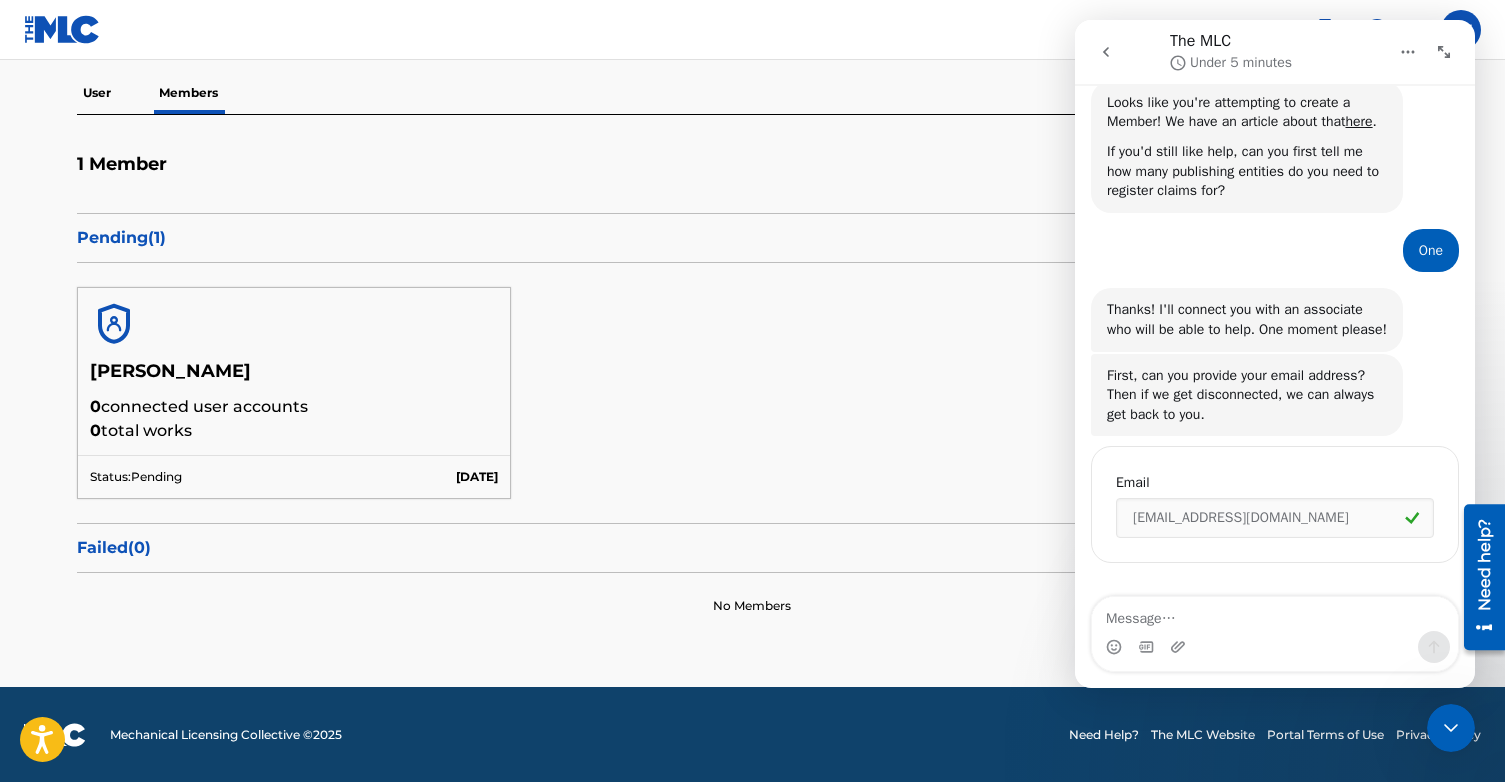 scroll, scrollTop: 206, scrollLeft: 0, axis: vertical 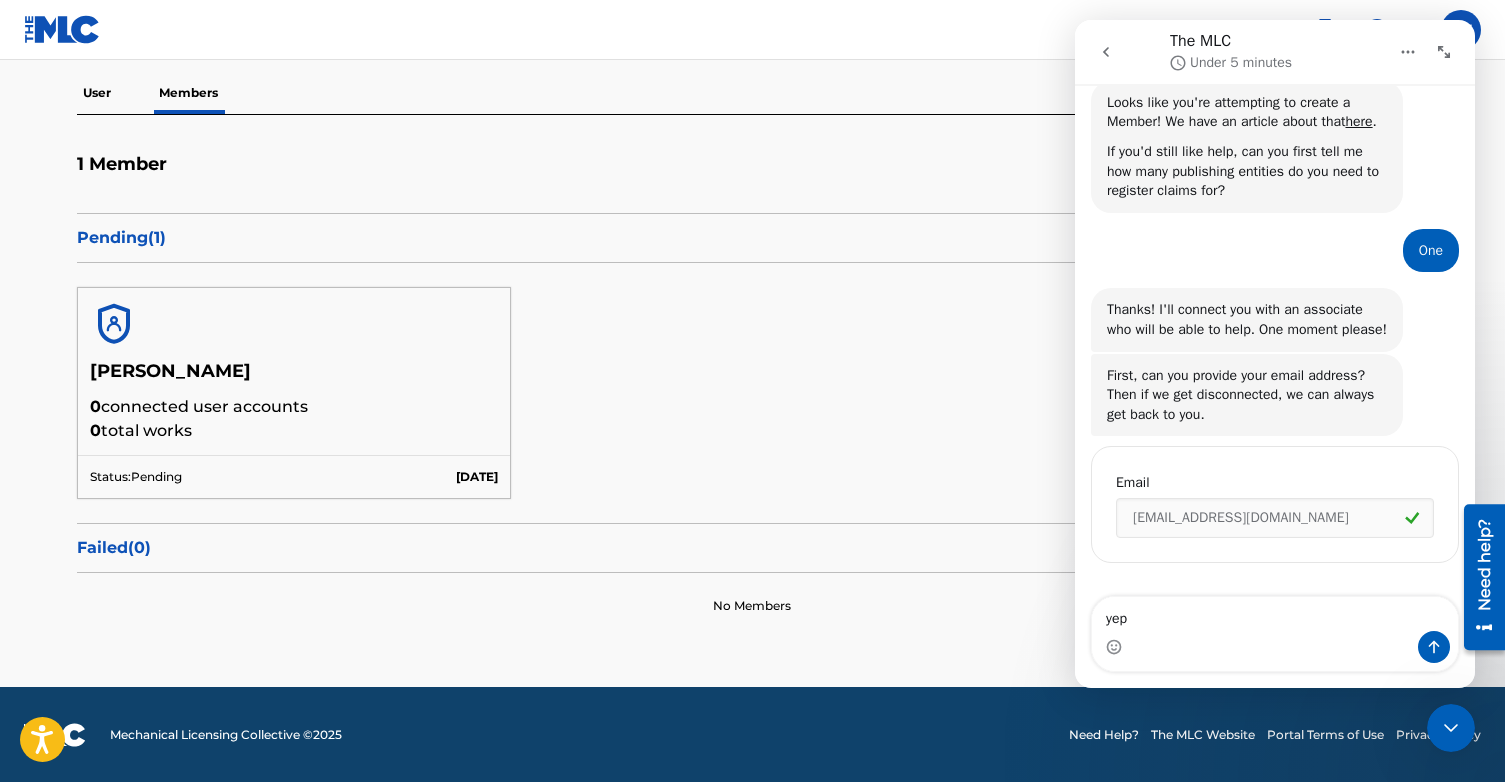 type on "yep!" 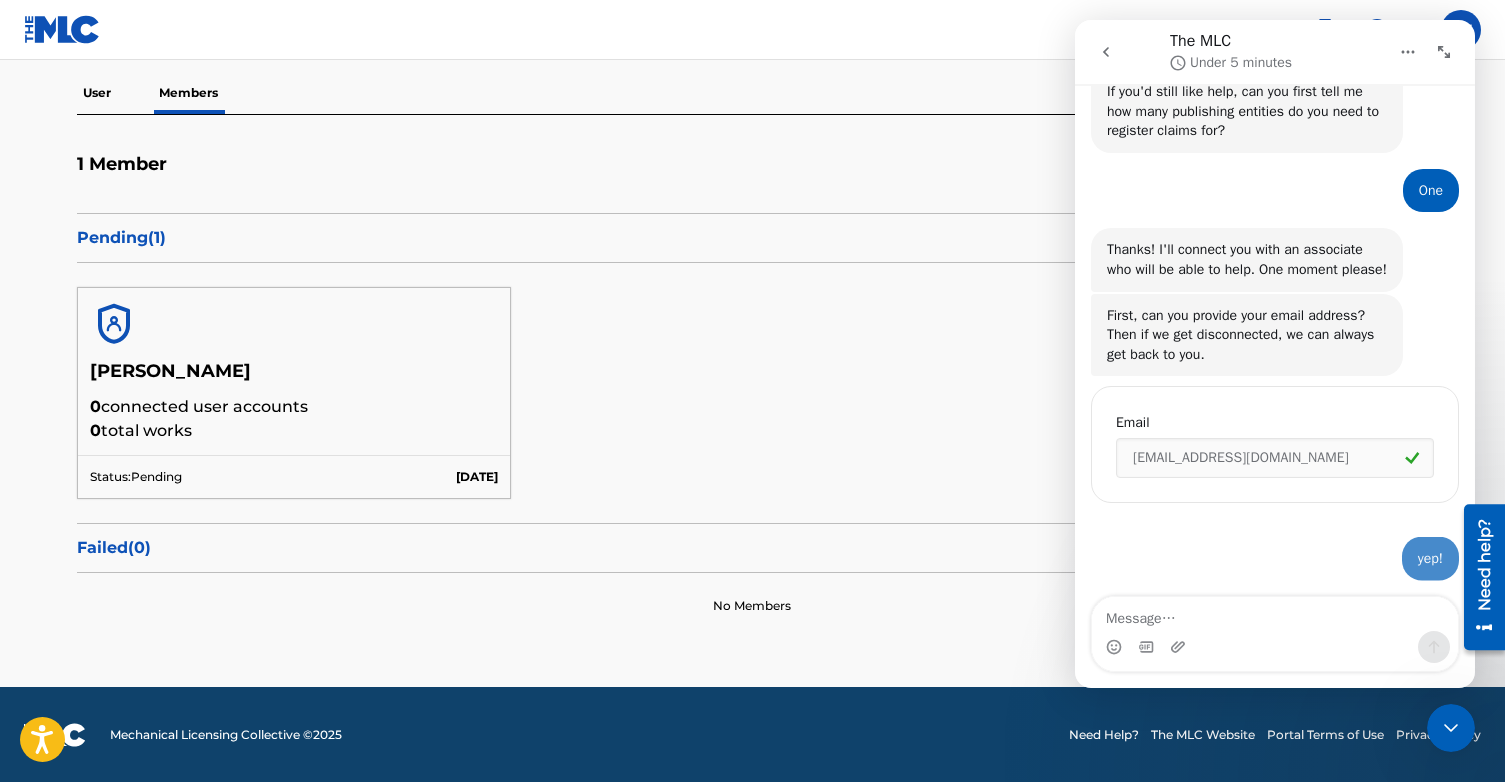 scroll, scrollTop: 266, scrollLeft: 0, axis: vertical 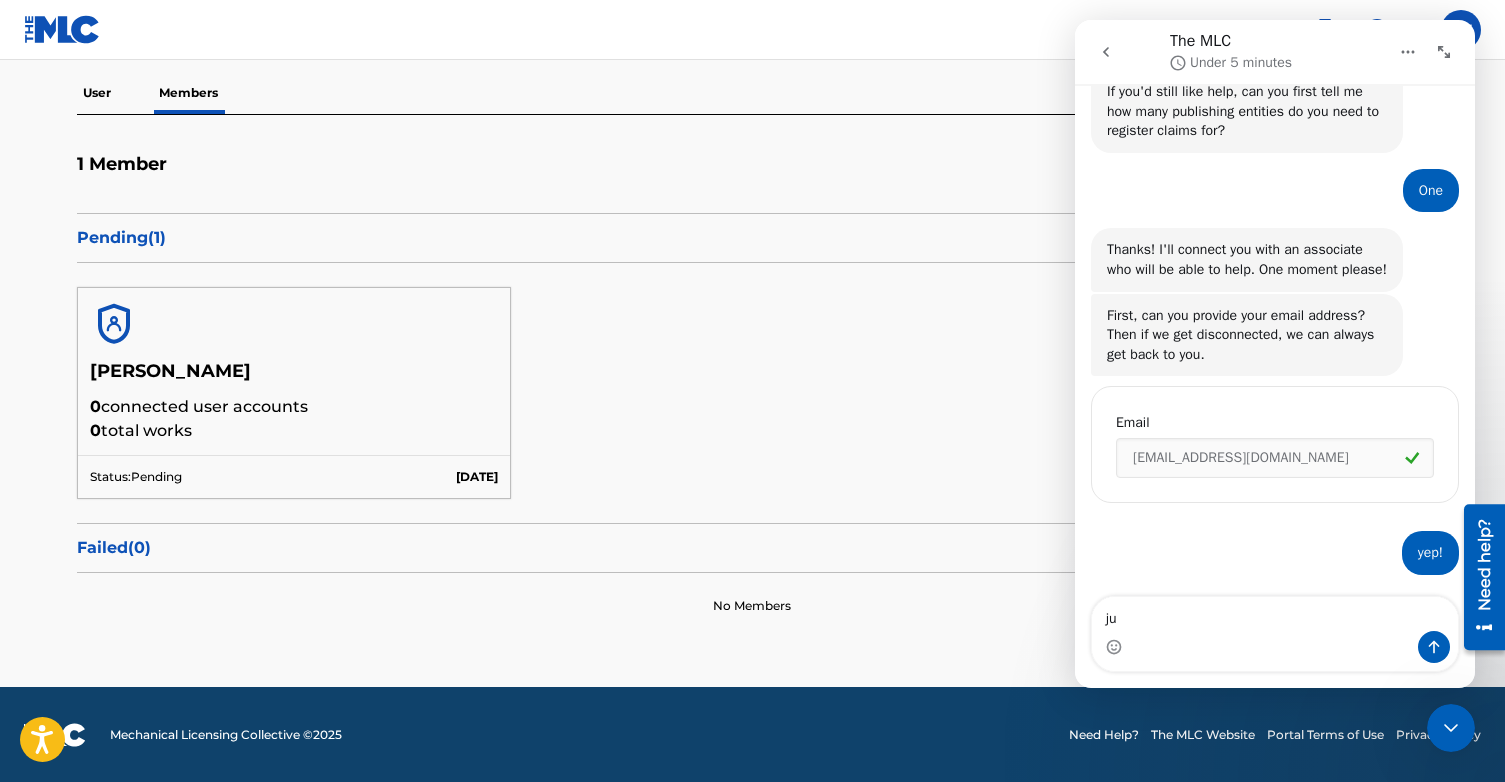 type on "j" 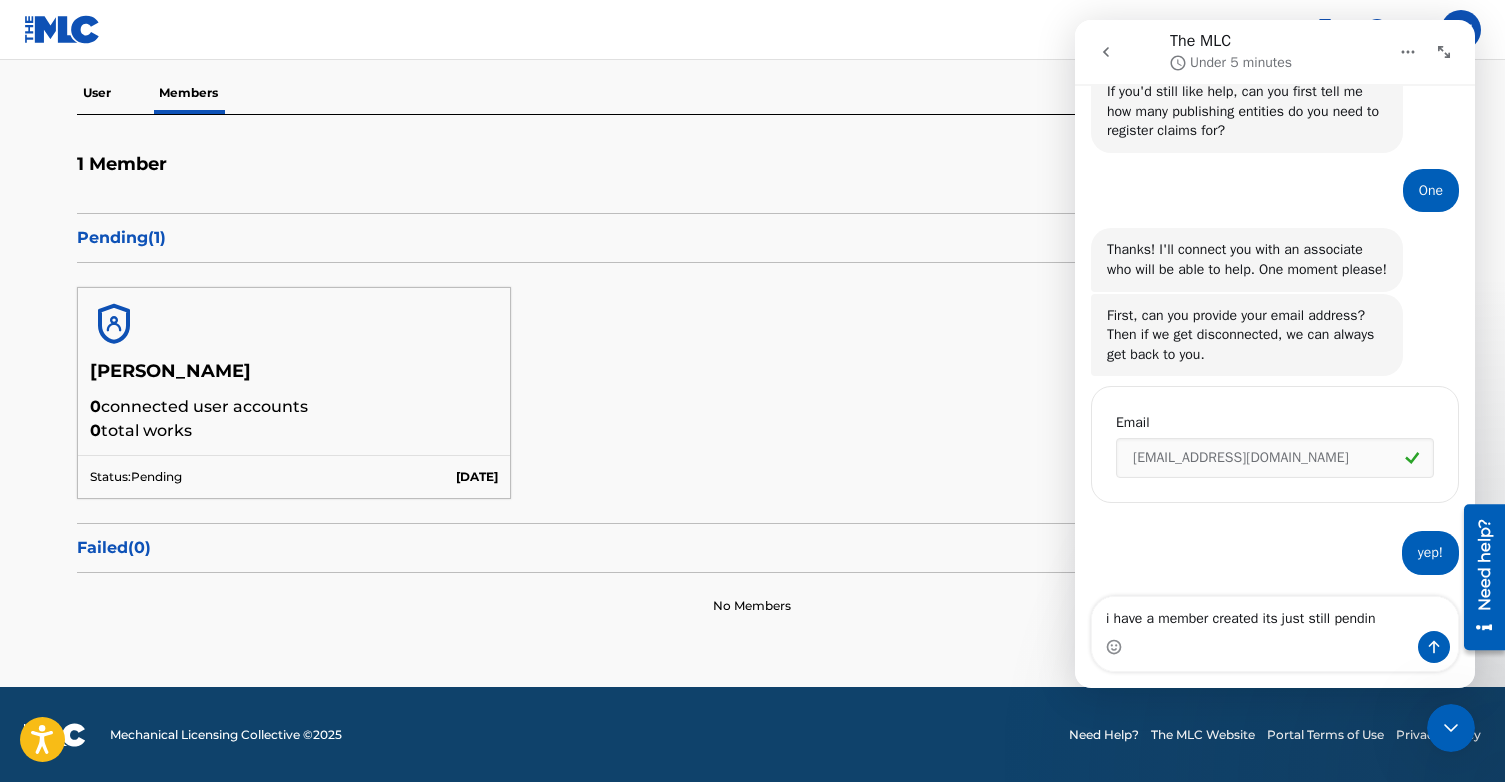 type on "i have a member created its just still pending" 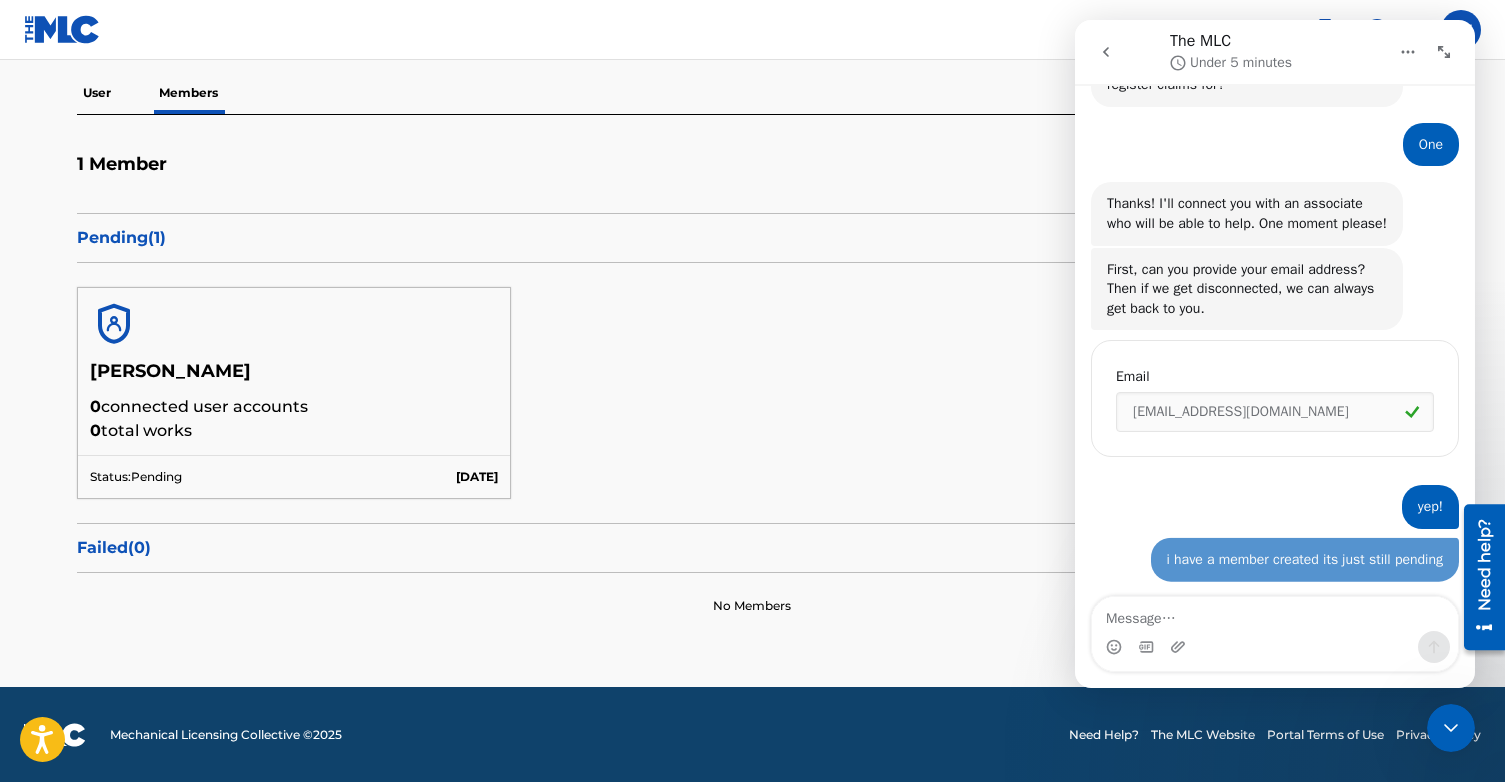 scroll, scrollTop: 331, scrollLeft: 0, axis: vertical 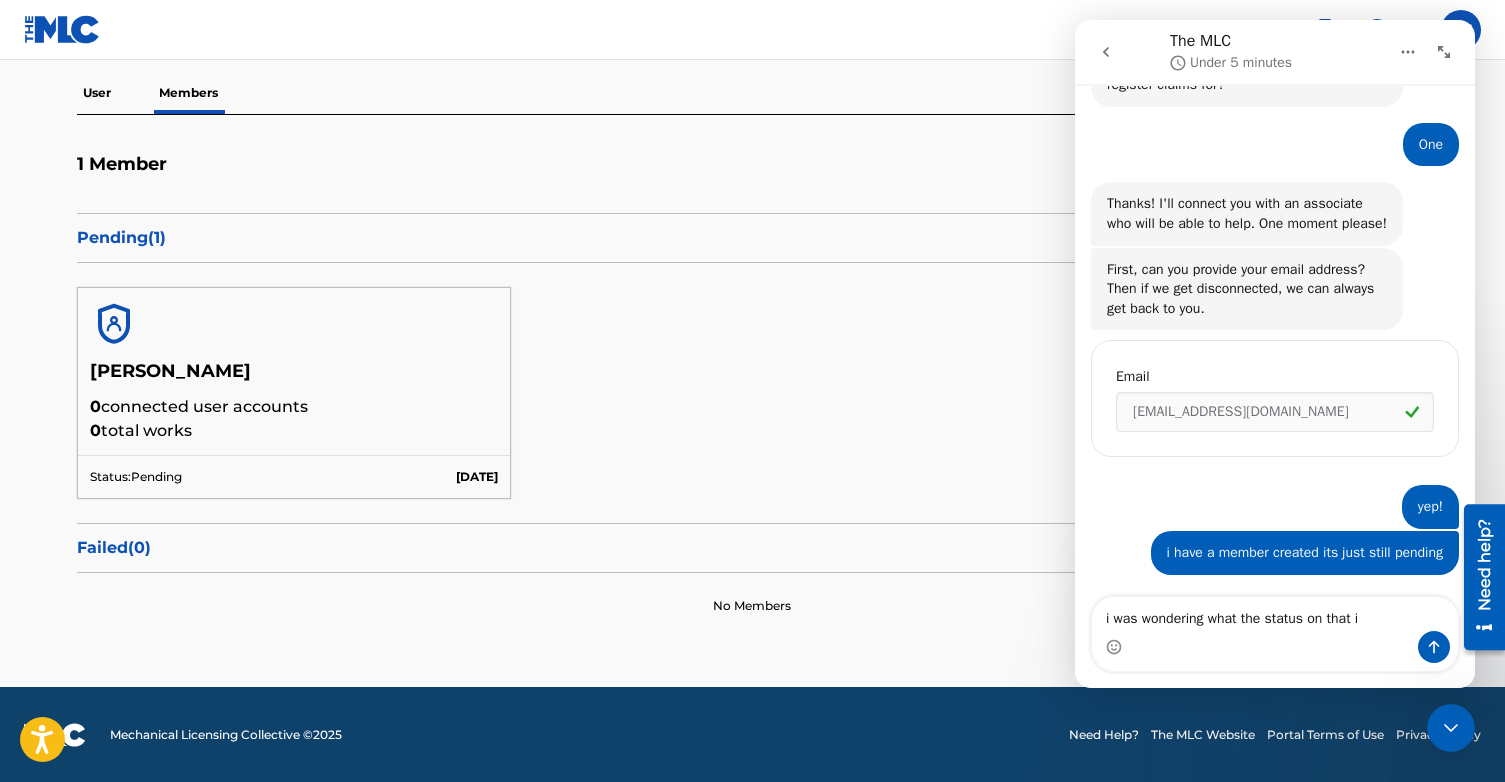 type on "i was wondering what the status on that is" 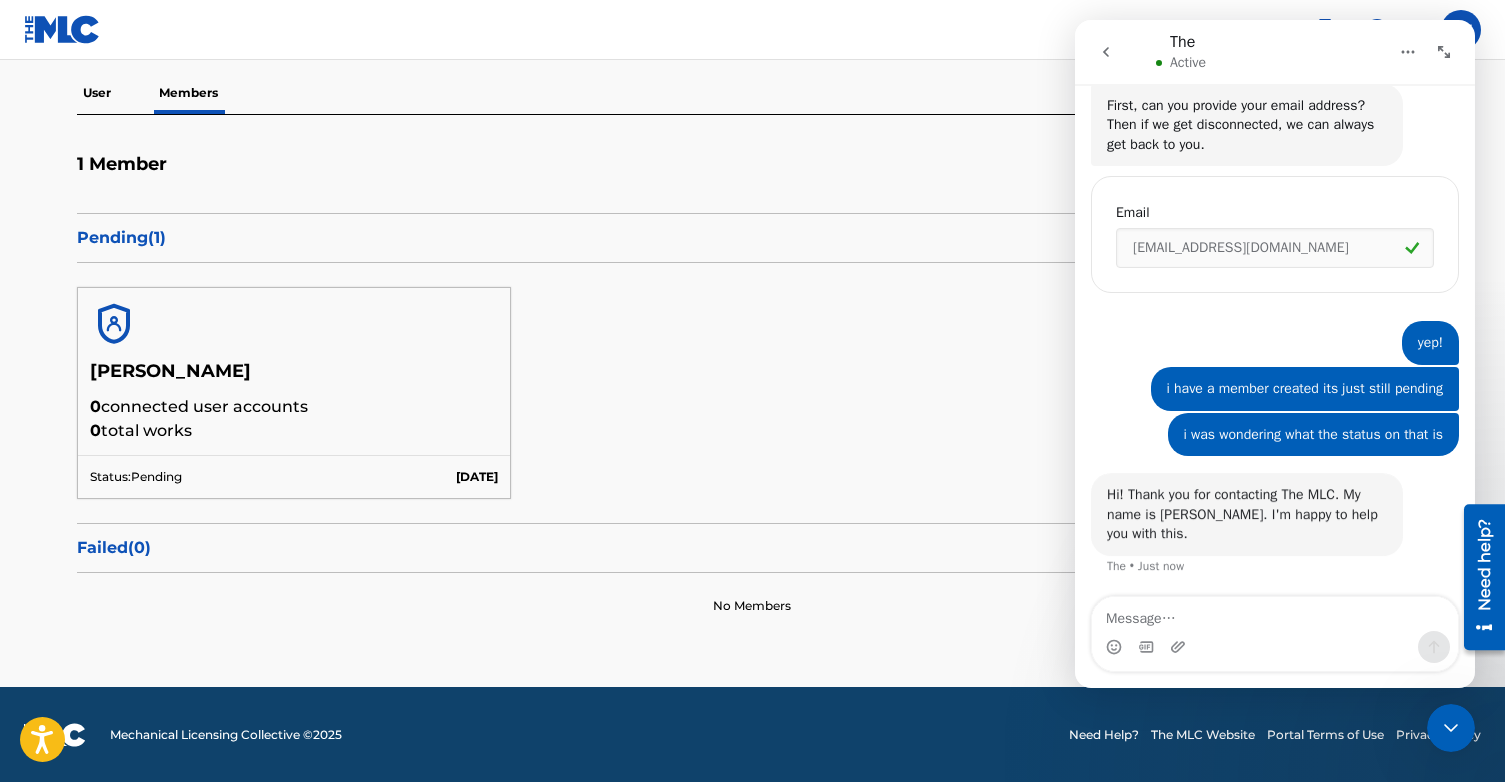 scroll, scrollTop: 495, scrollLeft: 0, axis: vertical 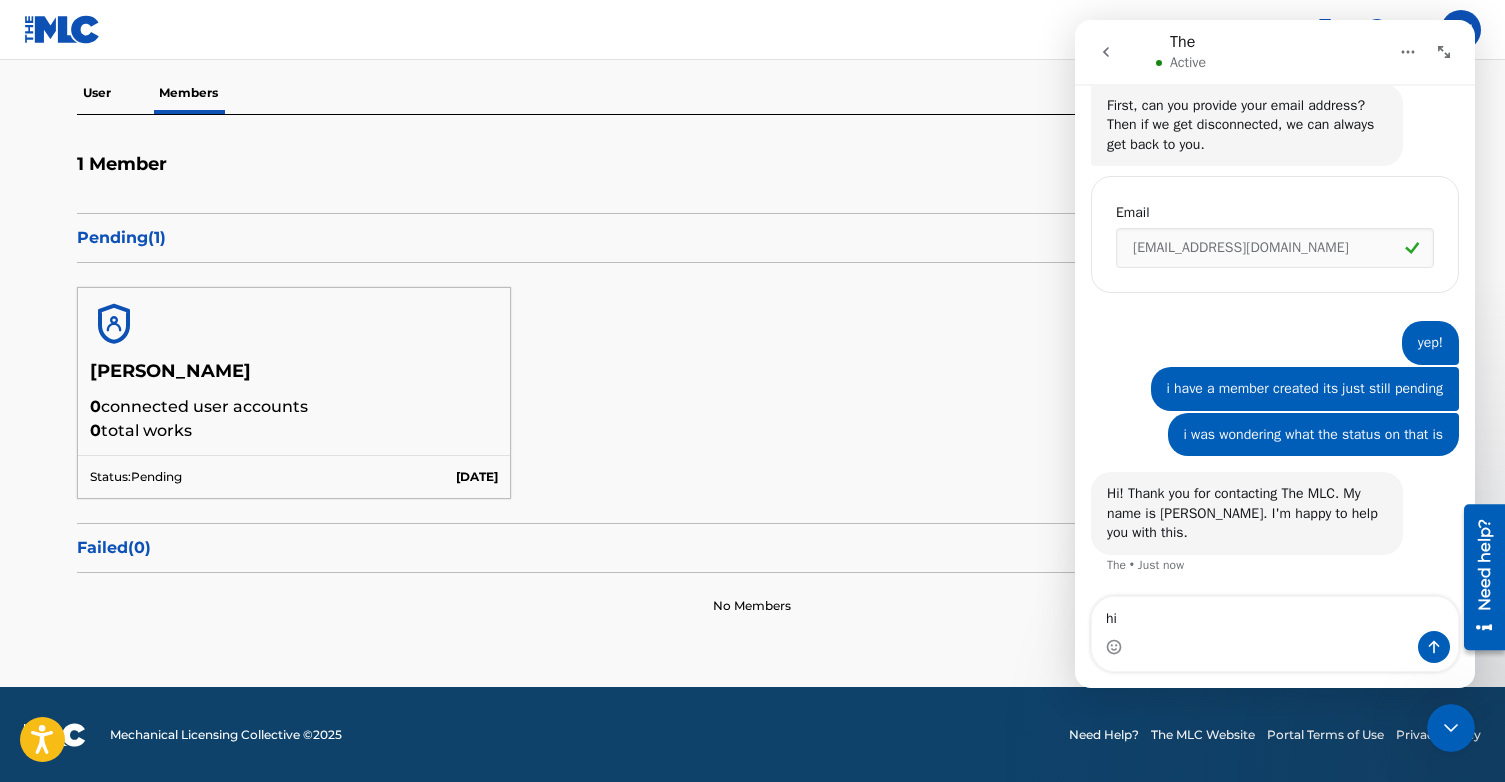 type on "hi!" 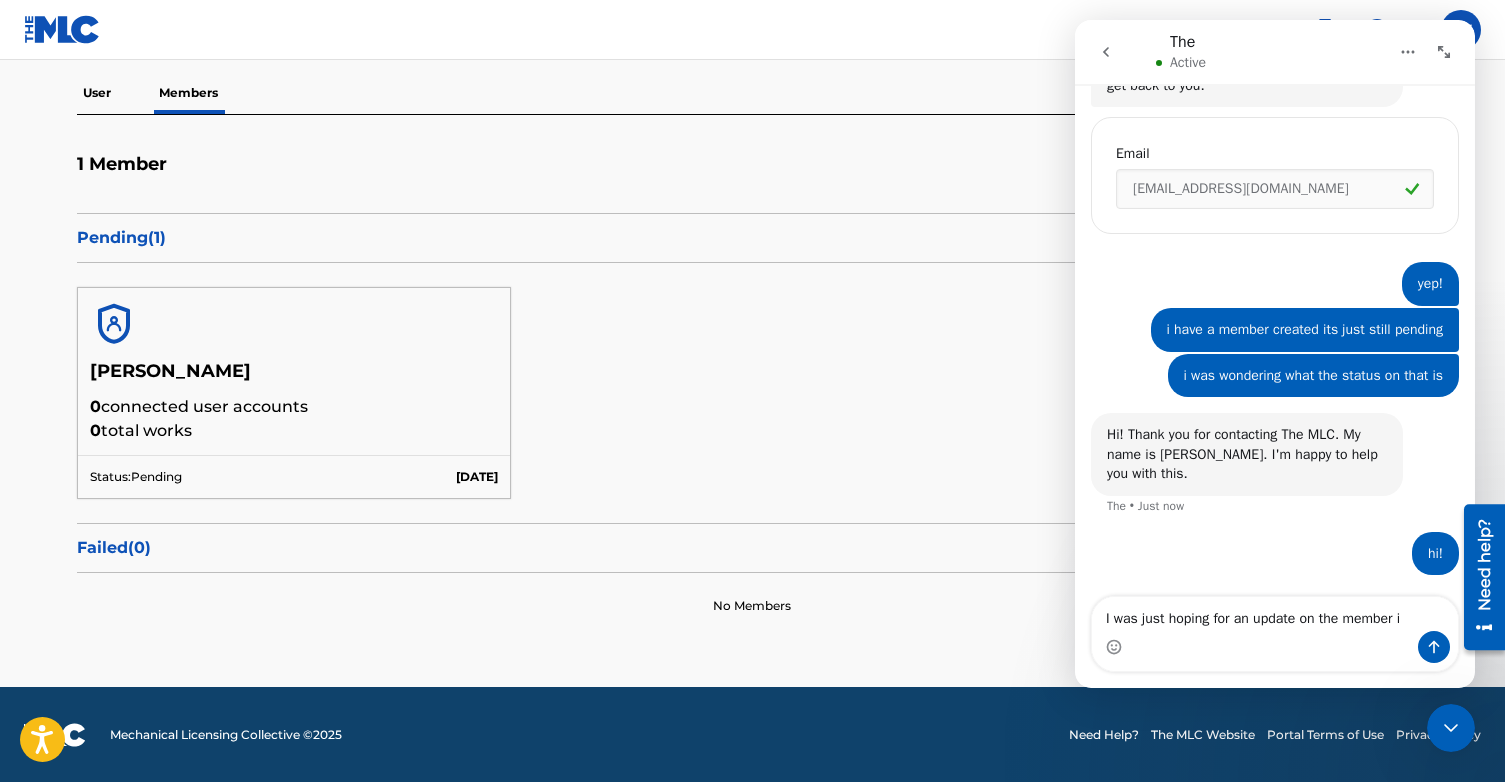 scroll, scrollTop: 575, scrollLeft: 0, axis: vertical 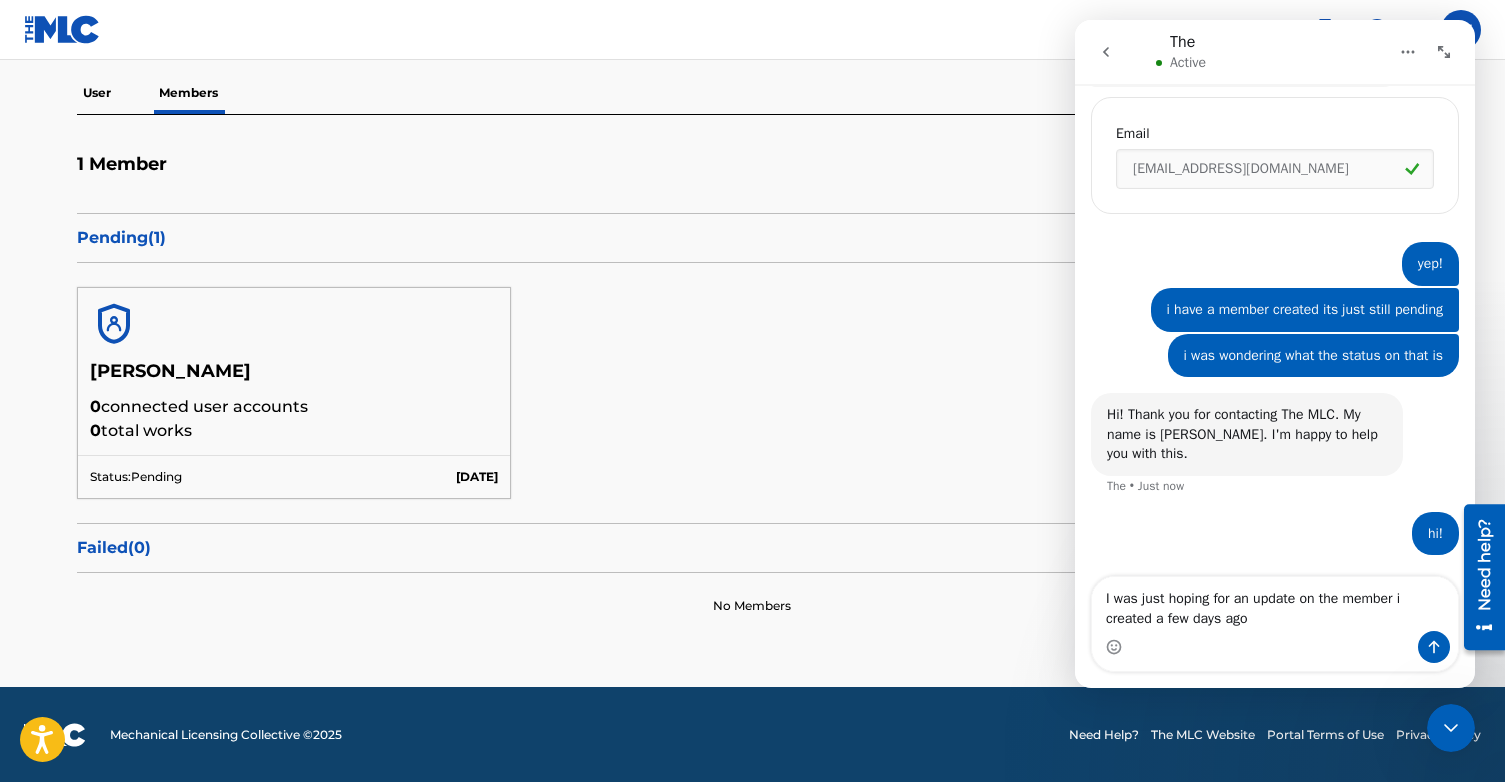 type on "I was just hoping for an update on the member i created a few days ago?" 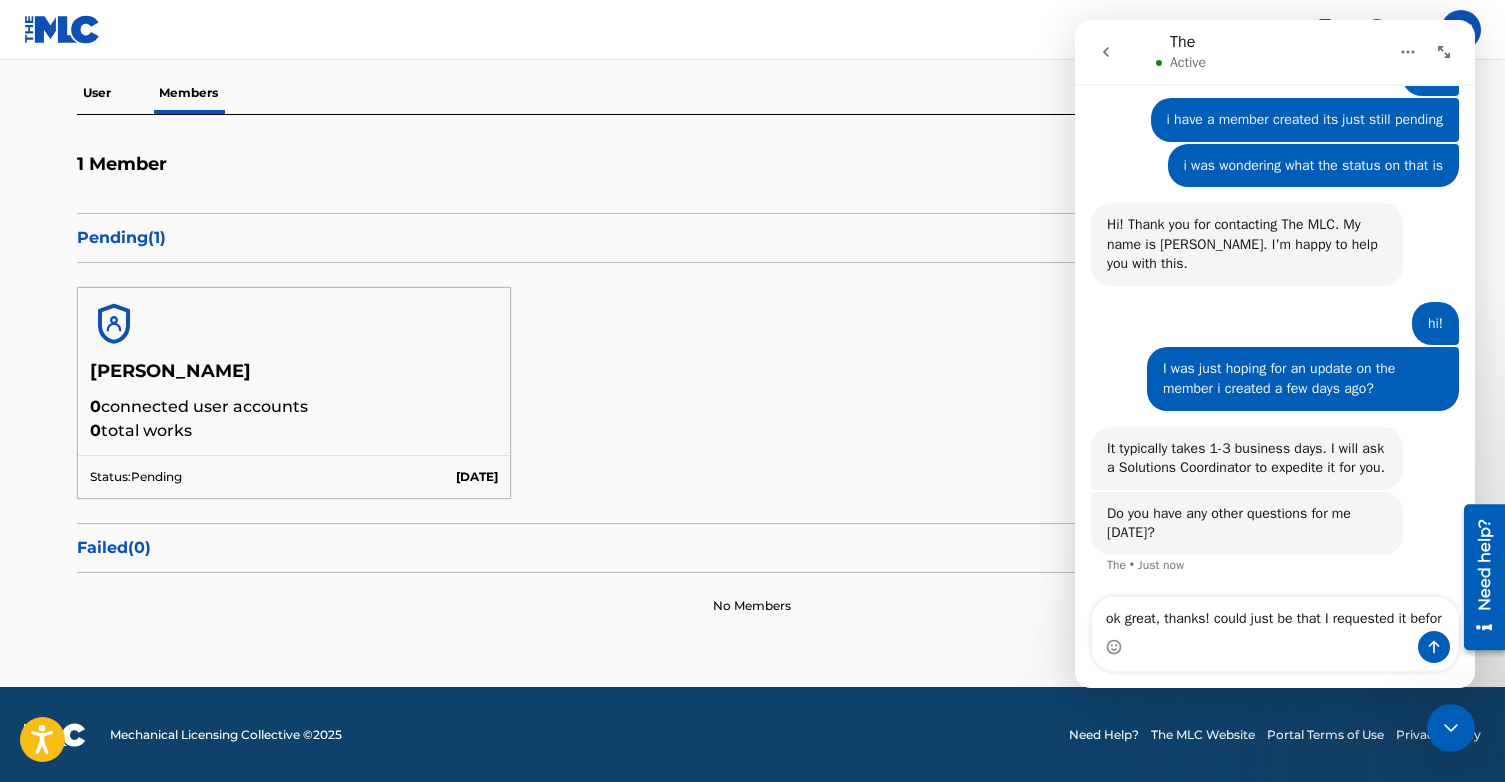 scroll, scrollTop: 804, scrollLeft: 0, axis: vertical 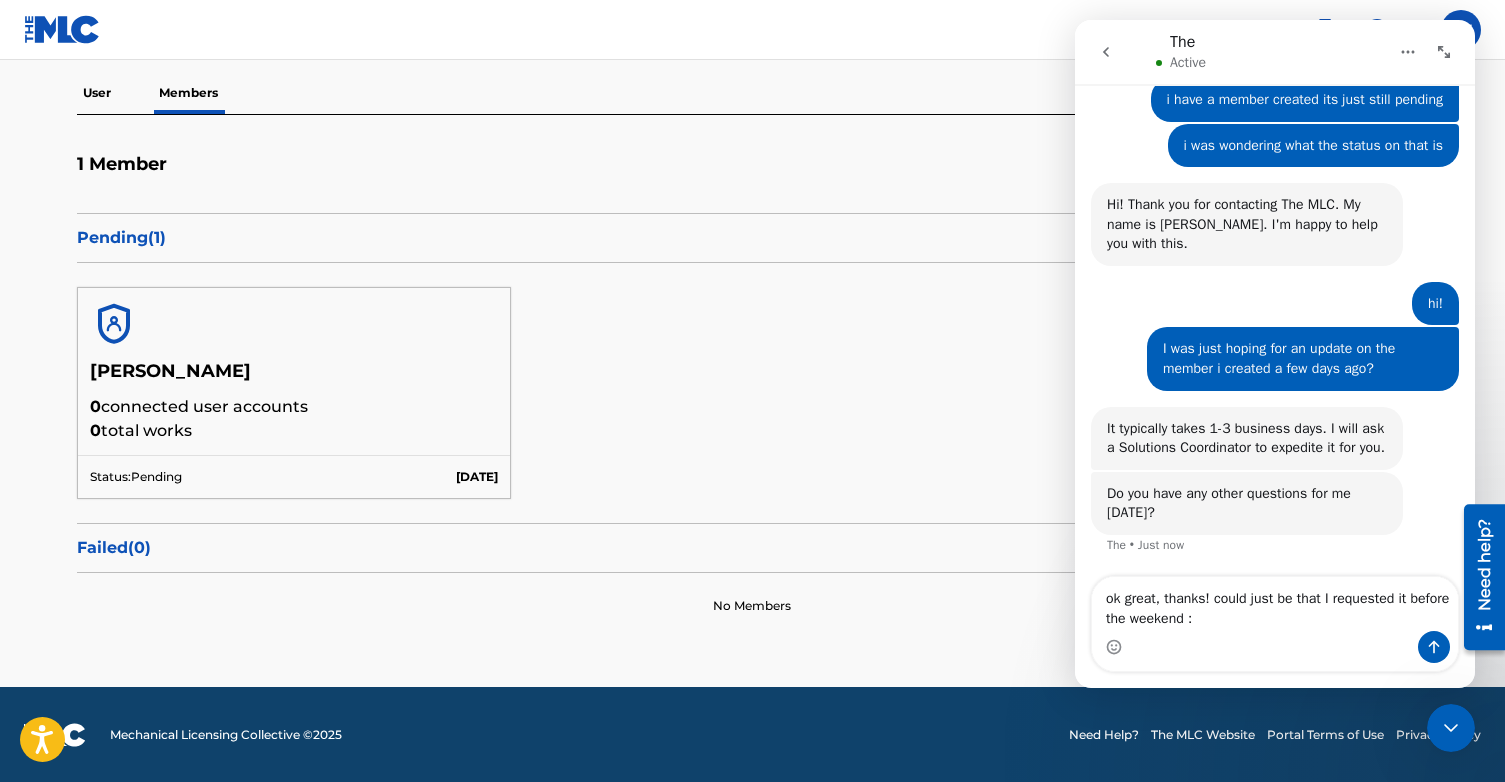 type on "ok great, thanks! could just be that I requested it before the weekend :)" 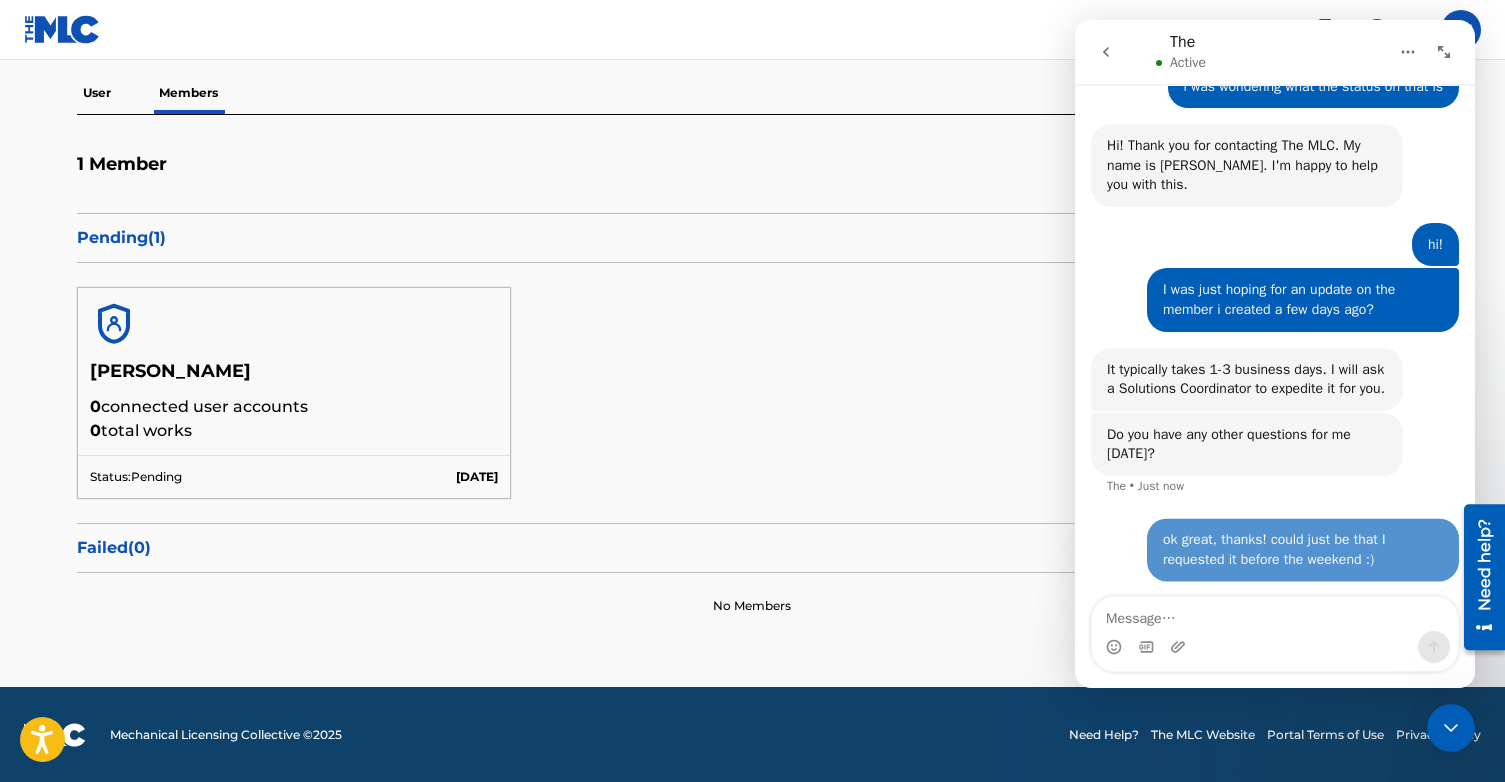 scroll, scrollTop: 863, scrollLeft: 0, axis: vertical 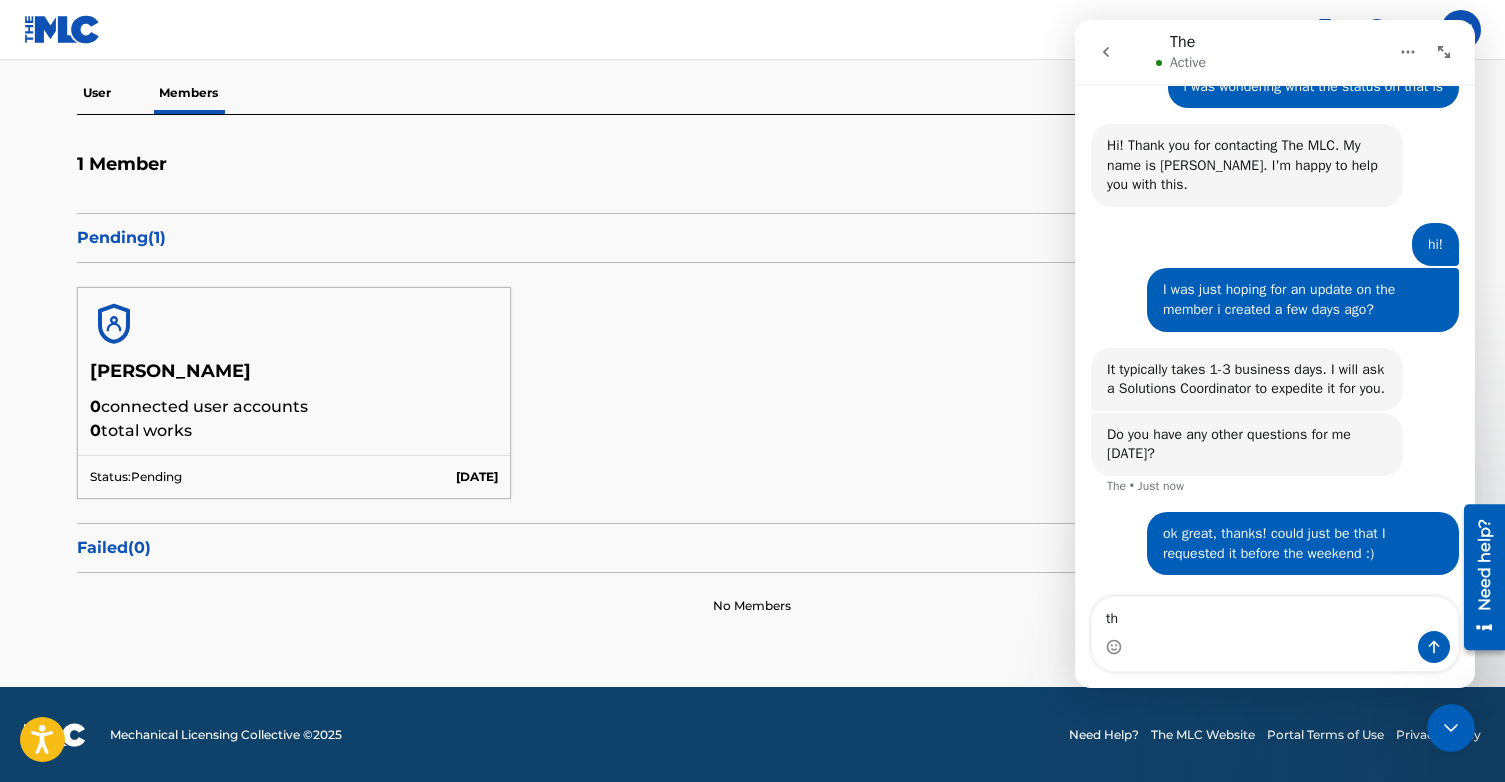 type on "t" 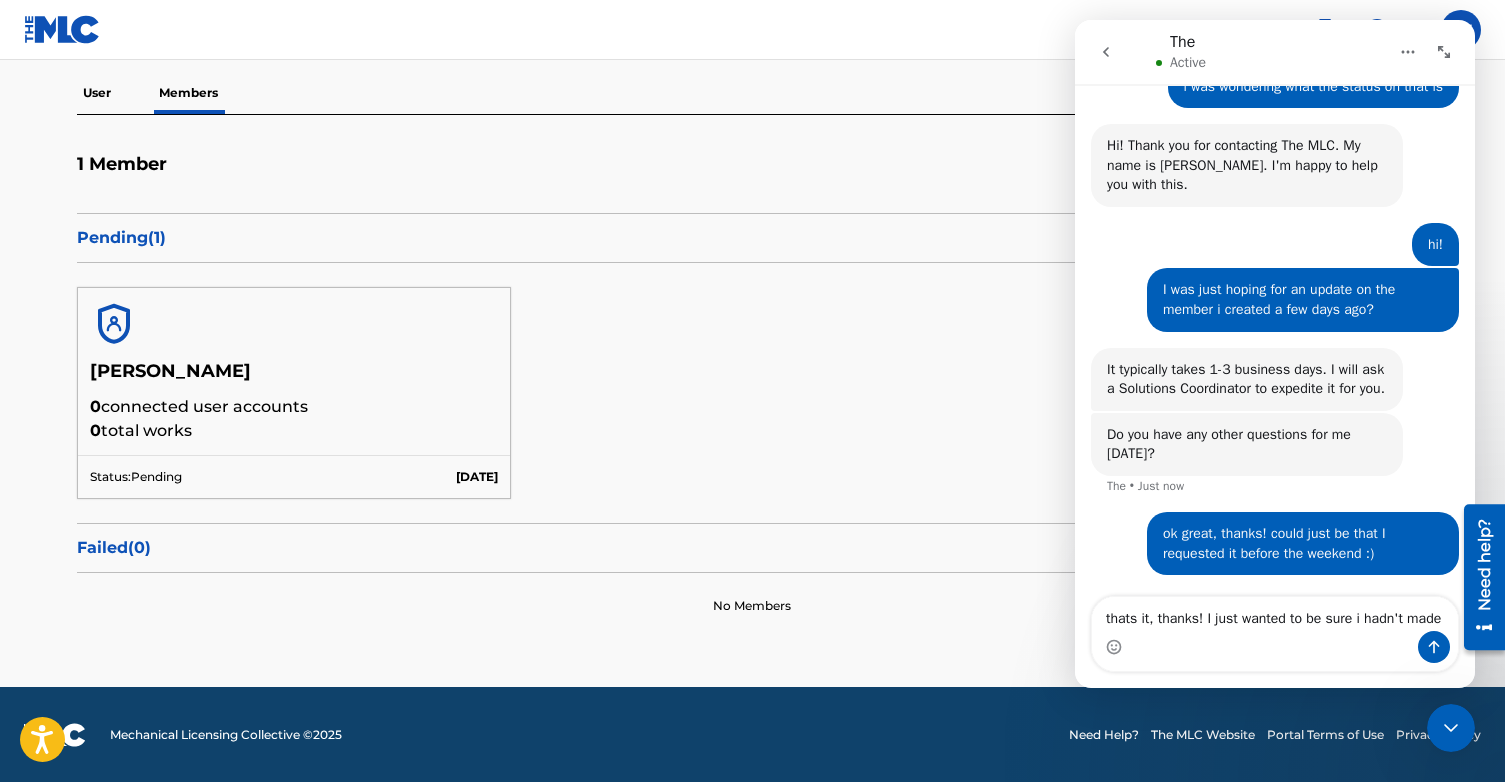 scroll, scrollTop: 883, scrollLeft: 0, axis: vertical 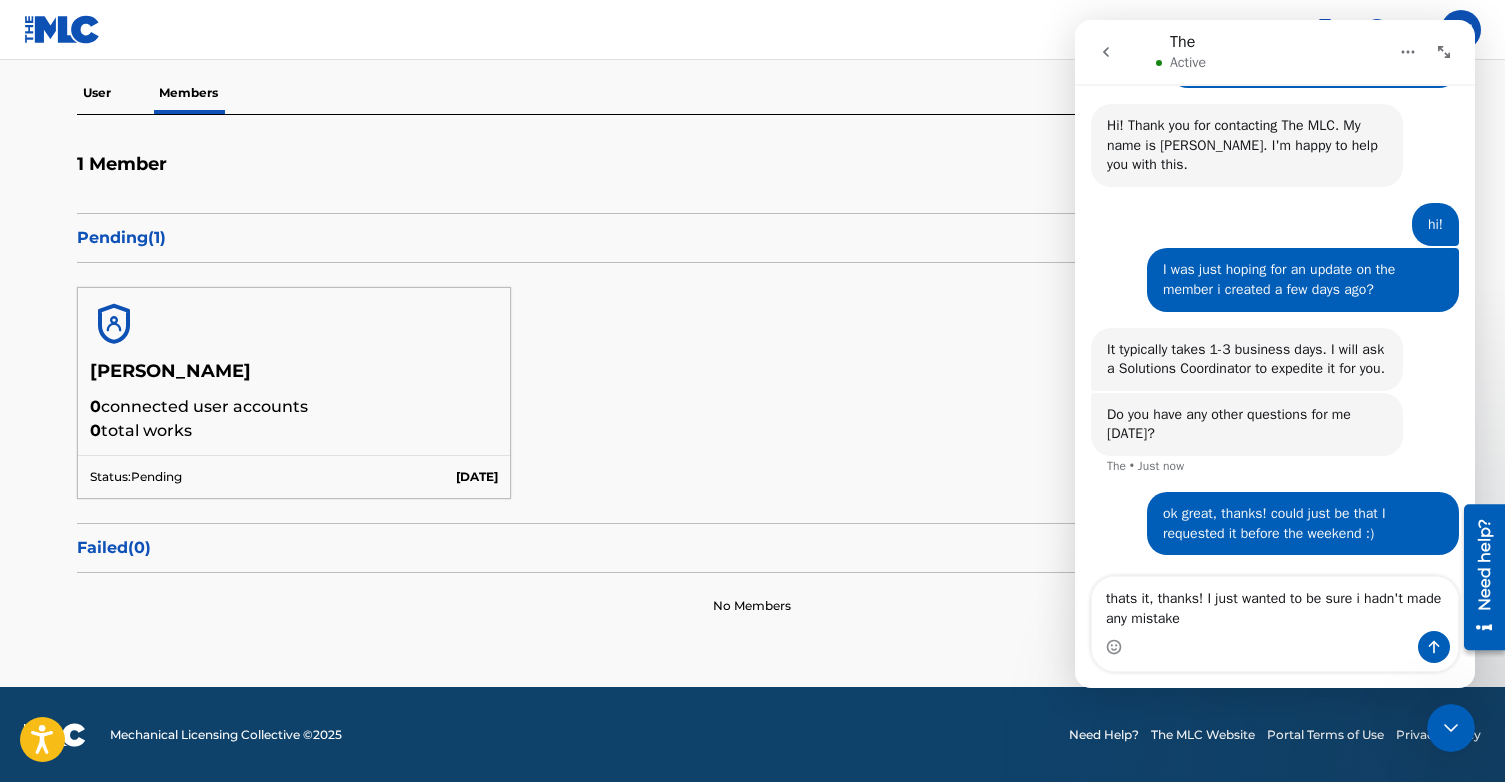 type on "thats it, thanks! I just wanted to be sure i hadn't made any mistakes" 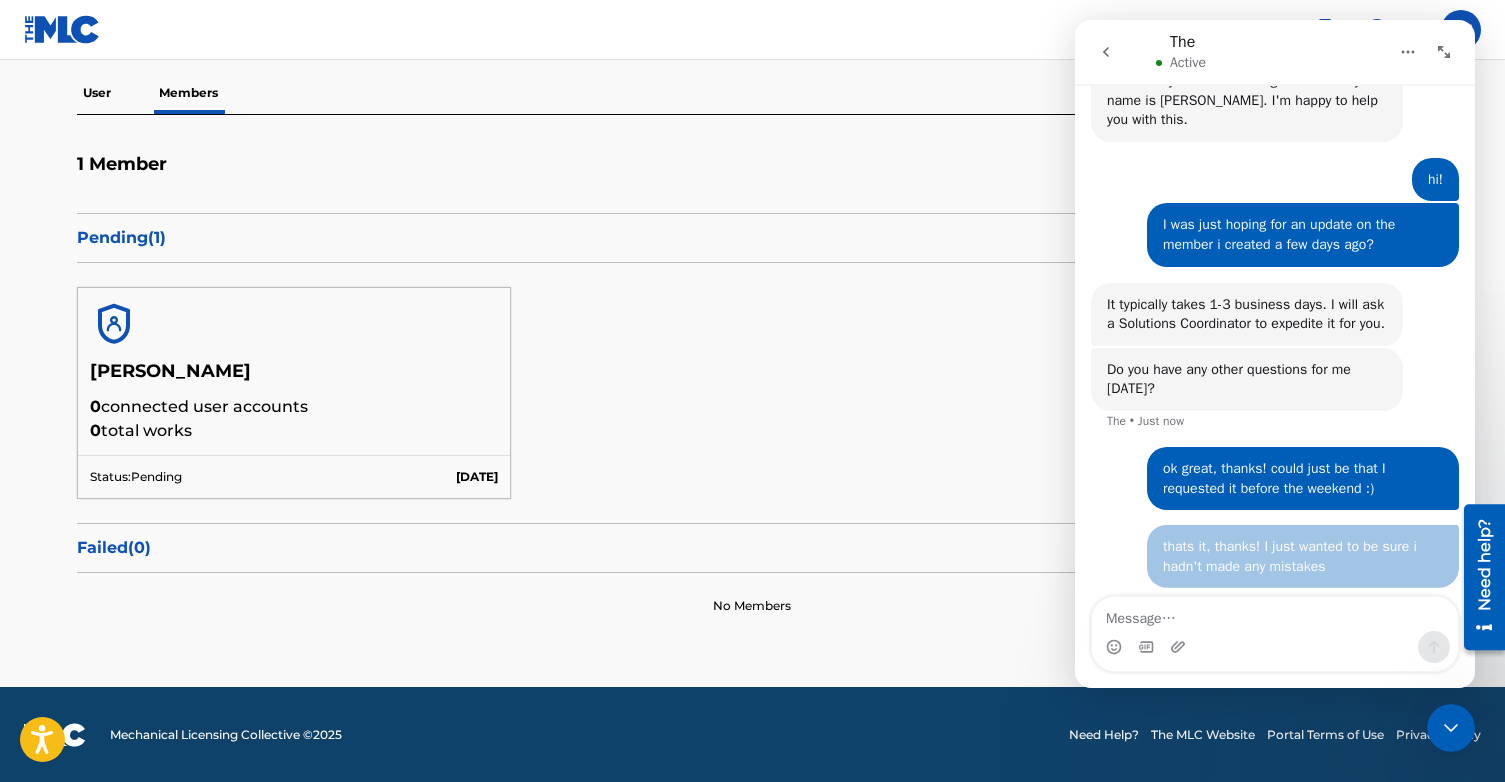 scroll, scrollTop: 929, scrollLeft: 0, axis: vertical 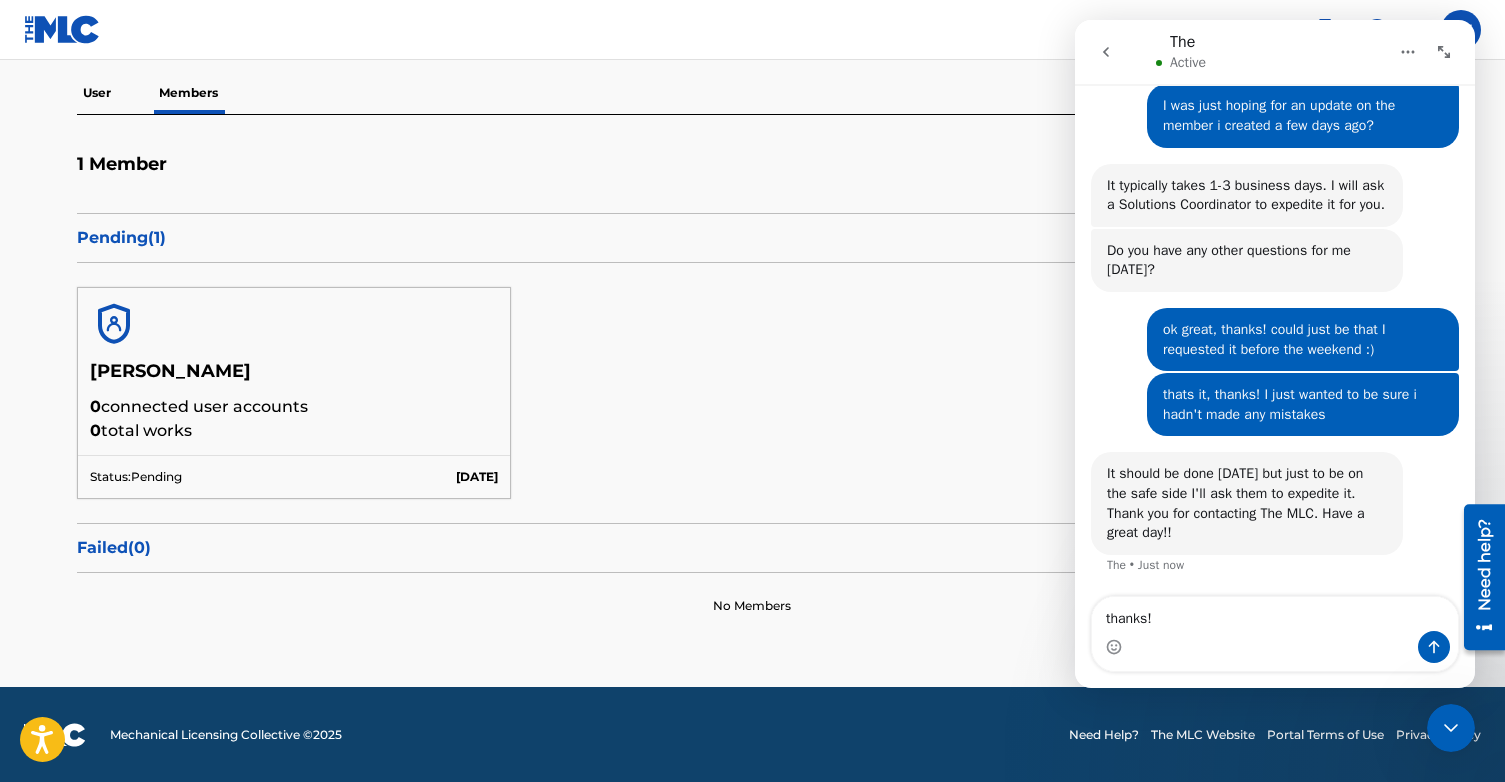 click on "thanks! thanks!" at bounding box center [1275, 634] 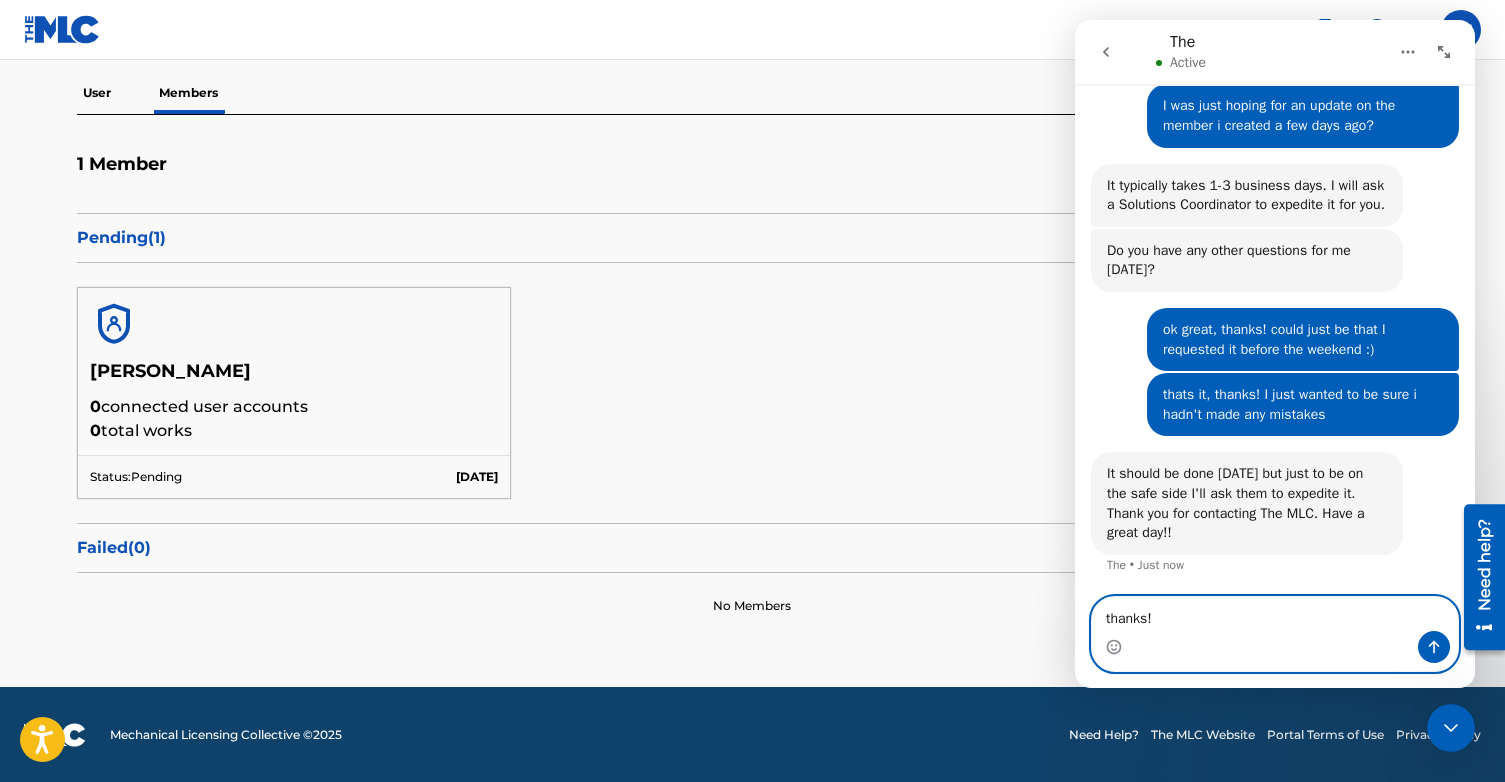 click on "thanks!" at bounding box center [1275, 614] 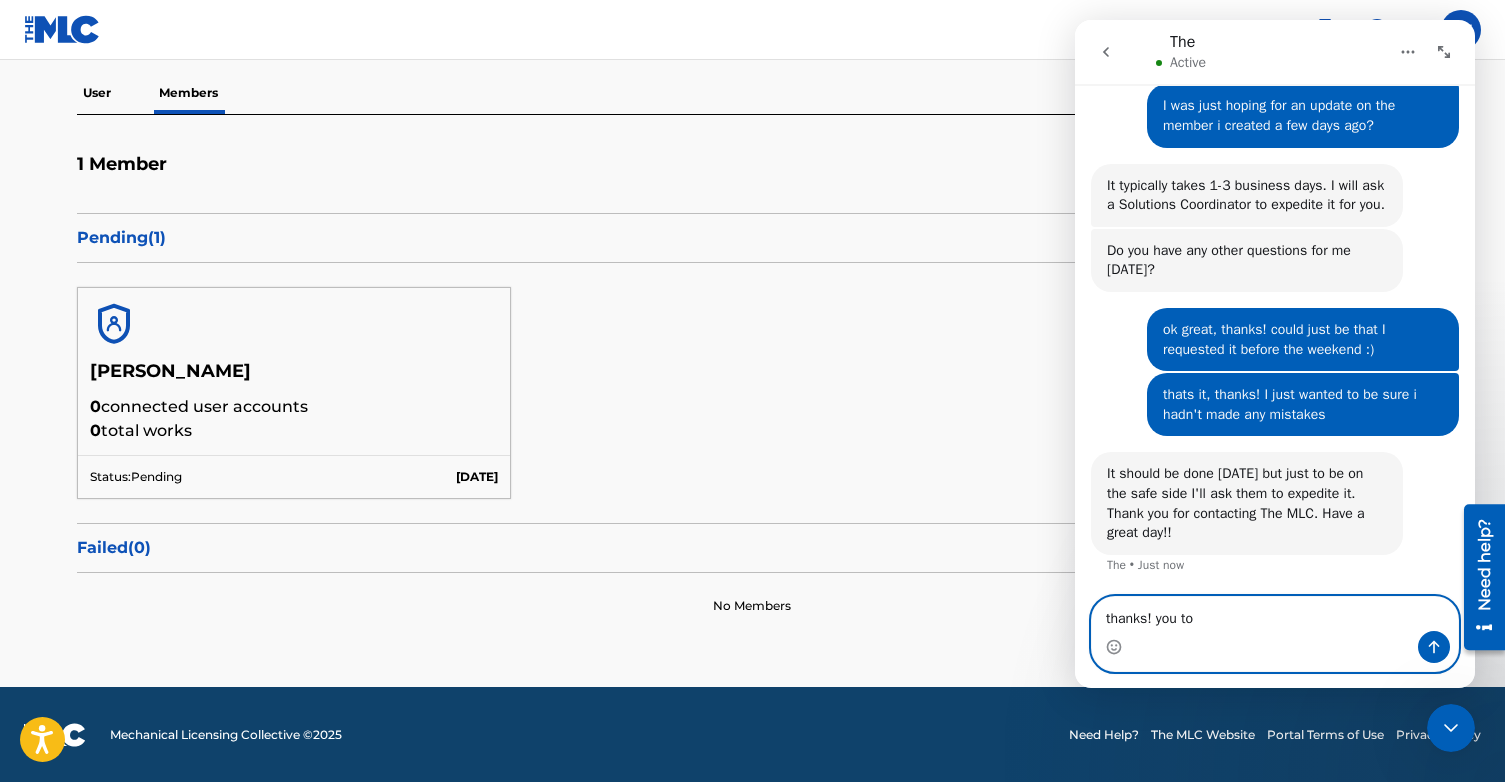 type on "thanks! you too" 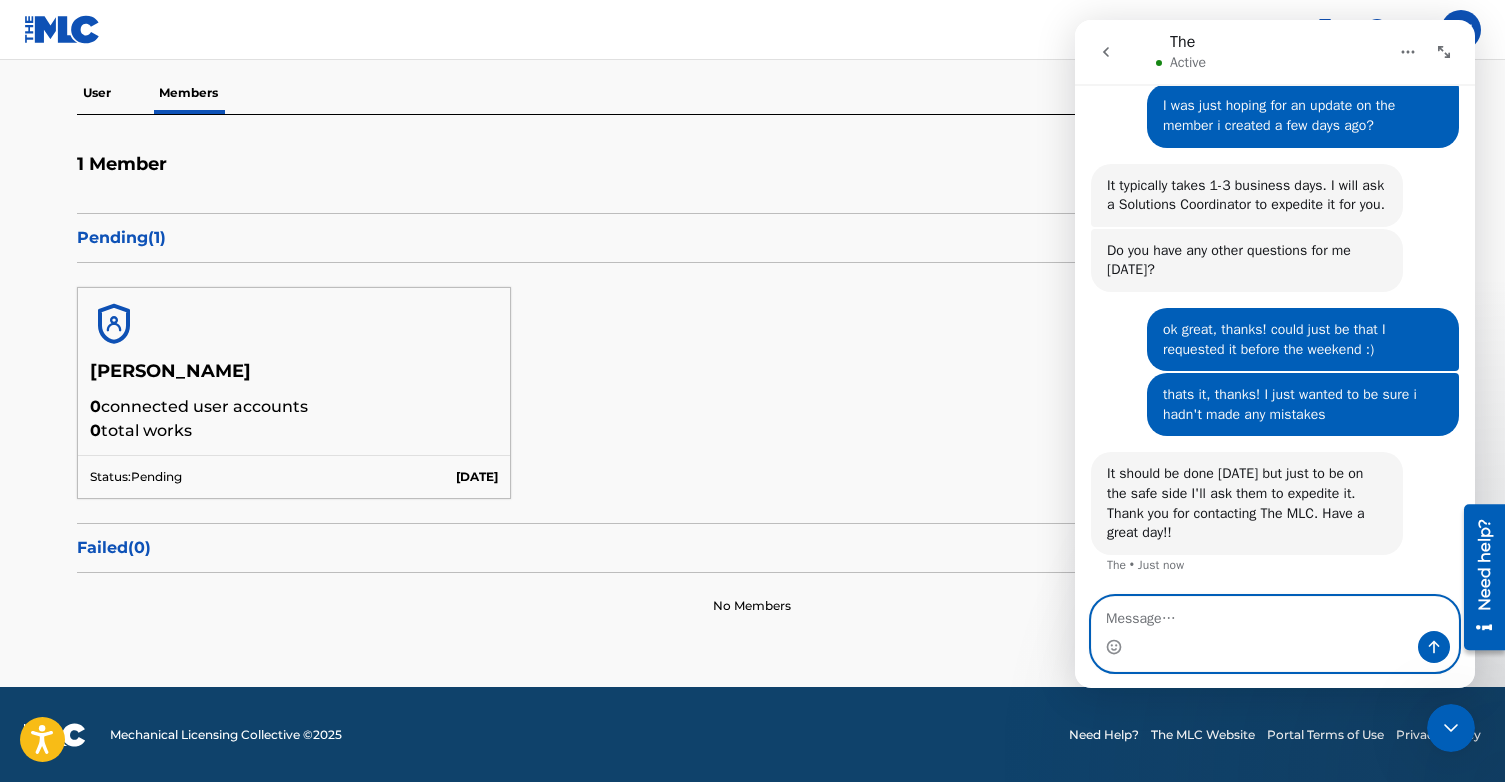 scroll, scrollTop: 1107, scrollLeft: 0, axis: vertical 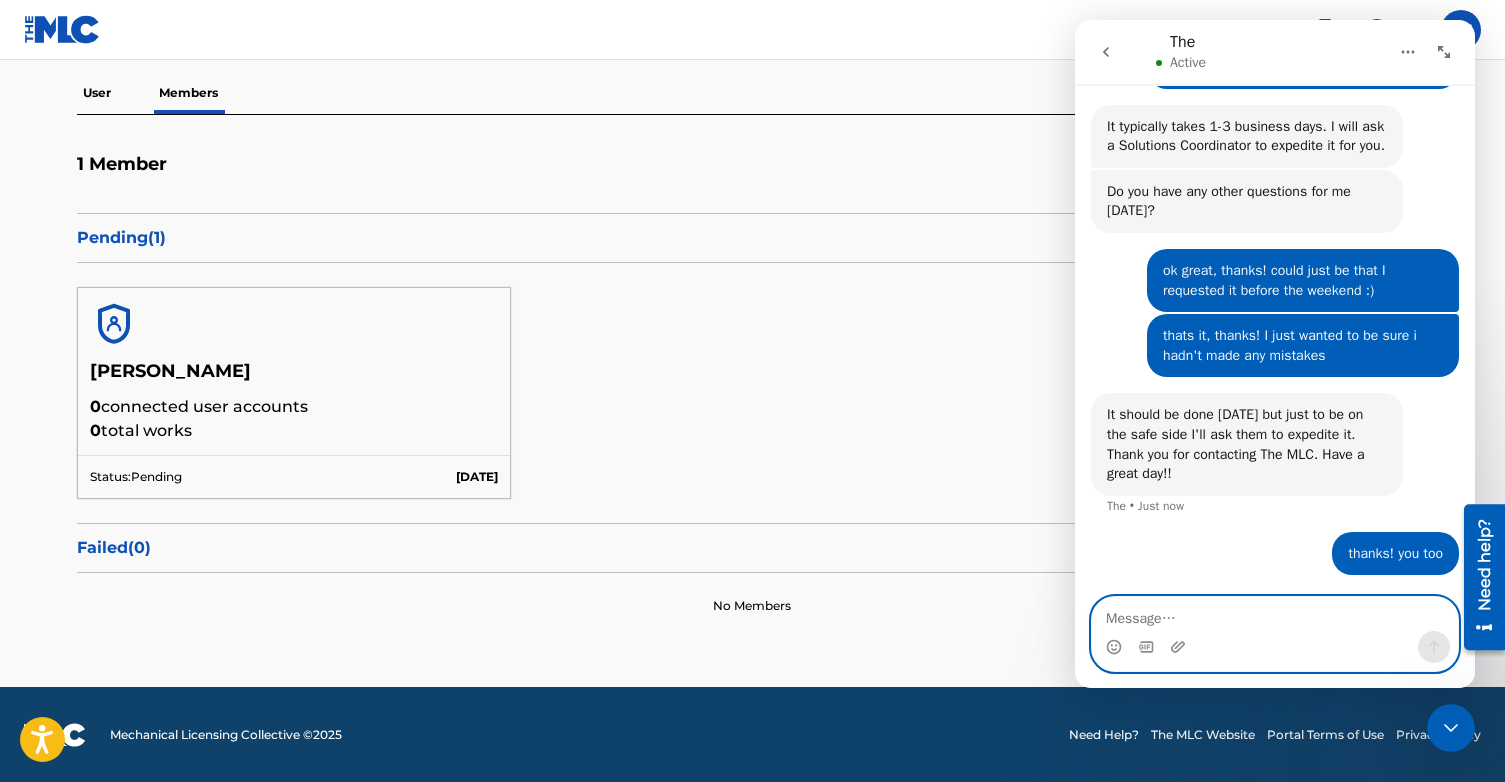 type 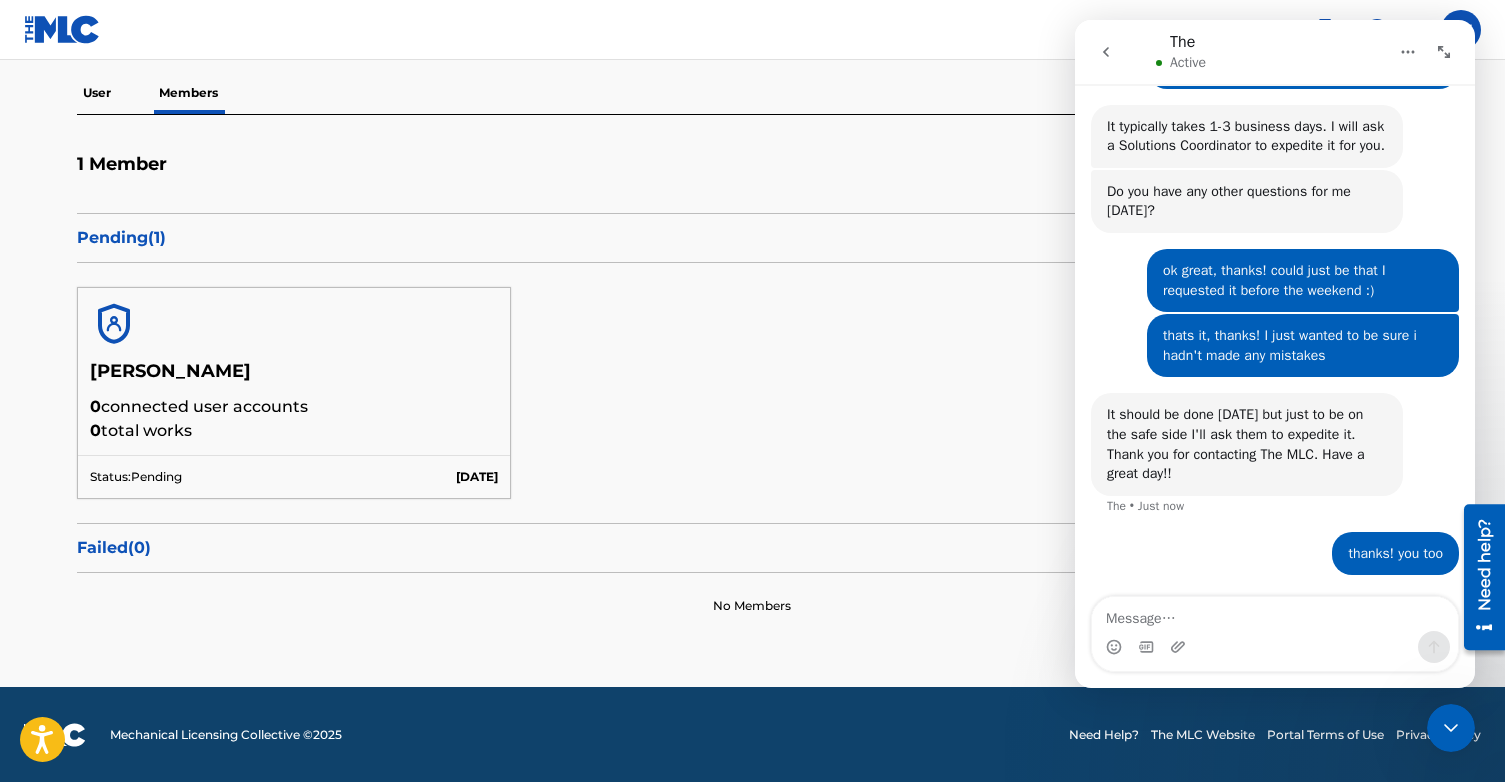 click 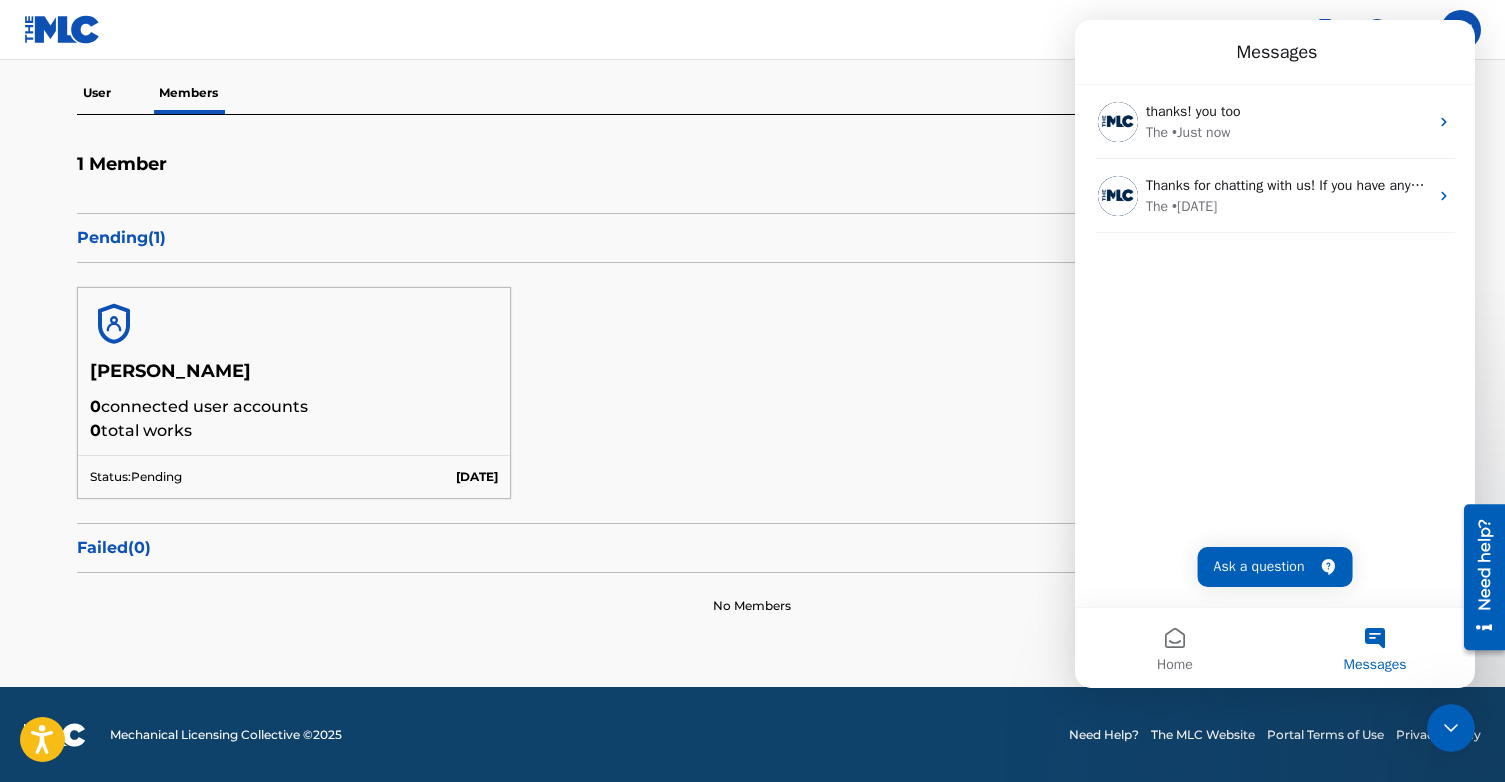 scroll, scrollTop: 0, scrollLeft: 0, axis: both 